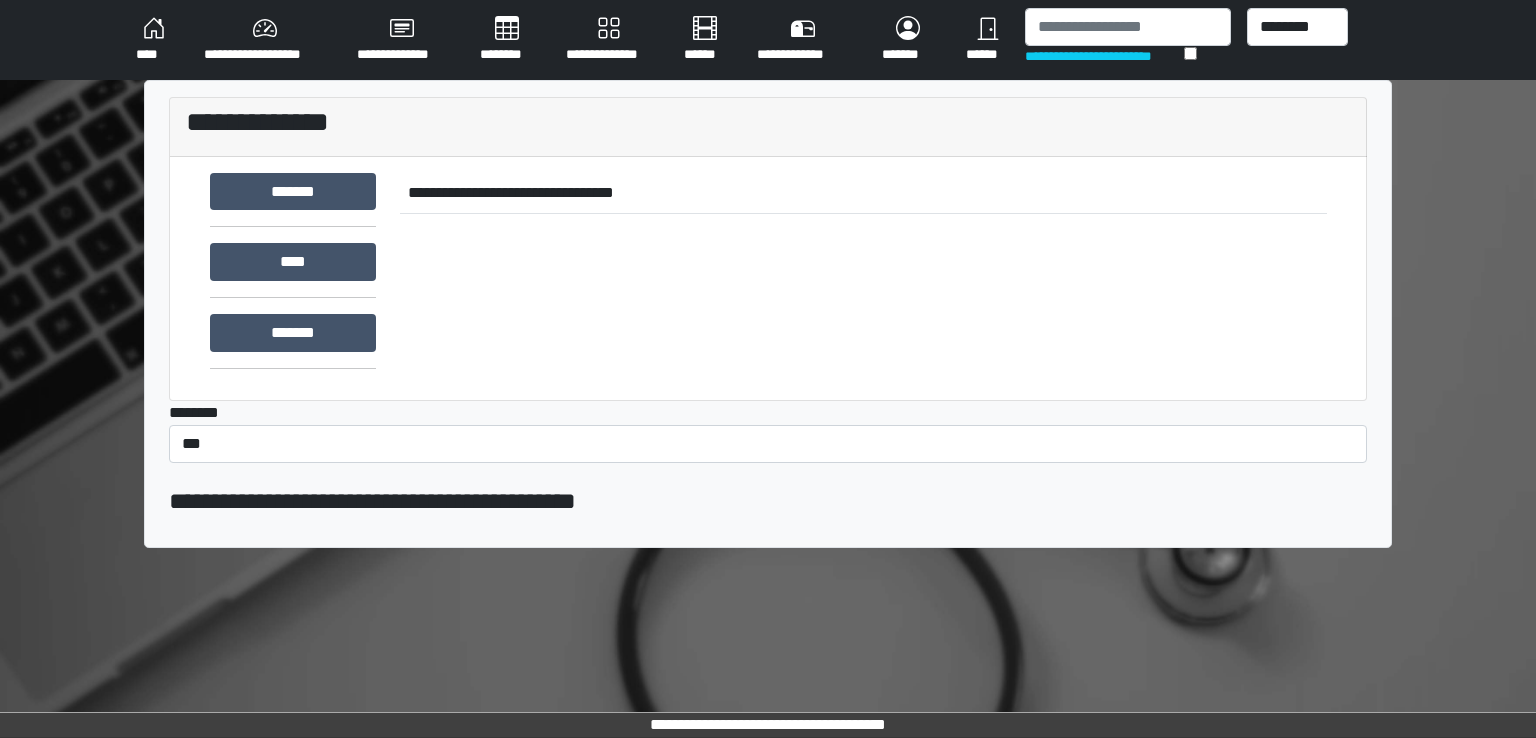 scroll, scrollTop: 0, scrollLeft: 0, axis: both 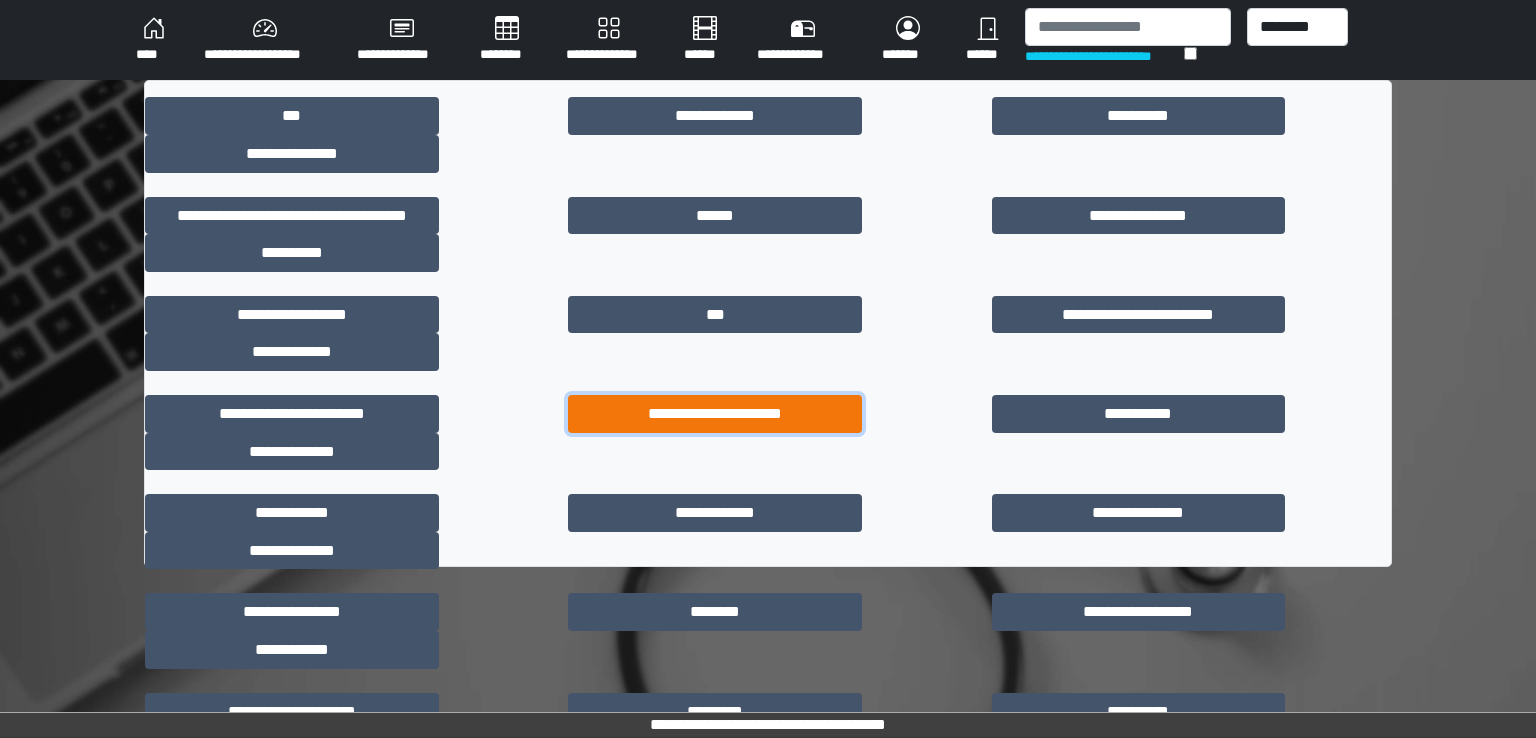 click on "**********" at bounding box center [715, 414] 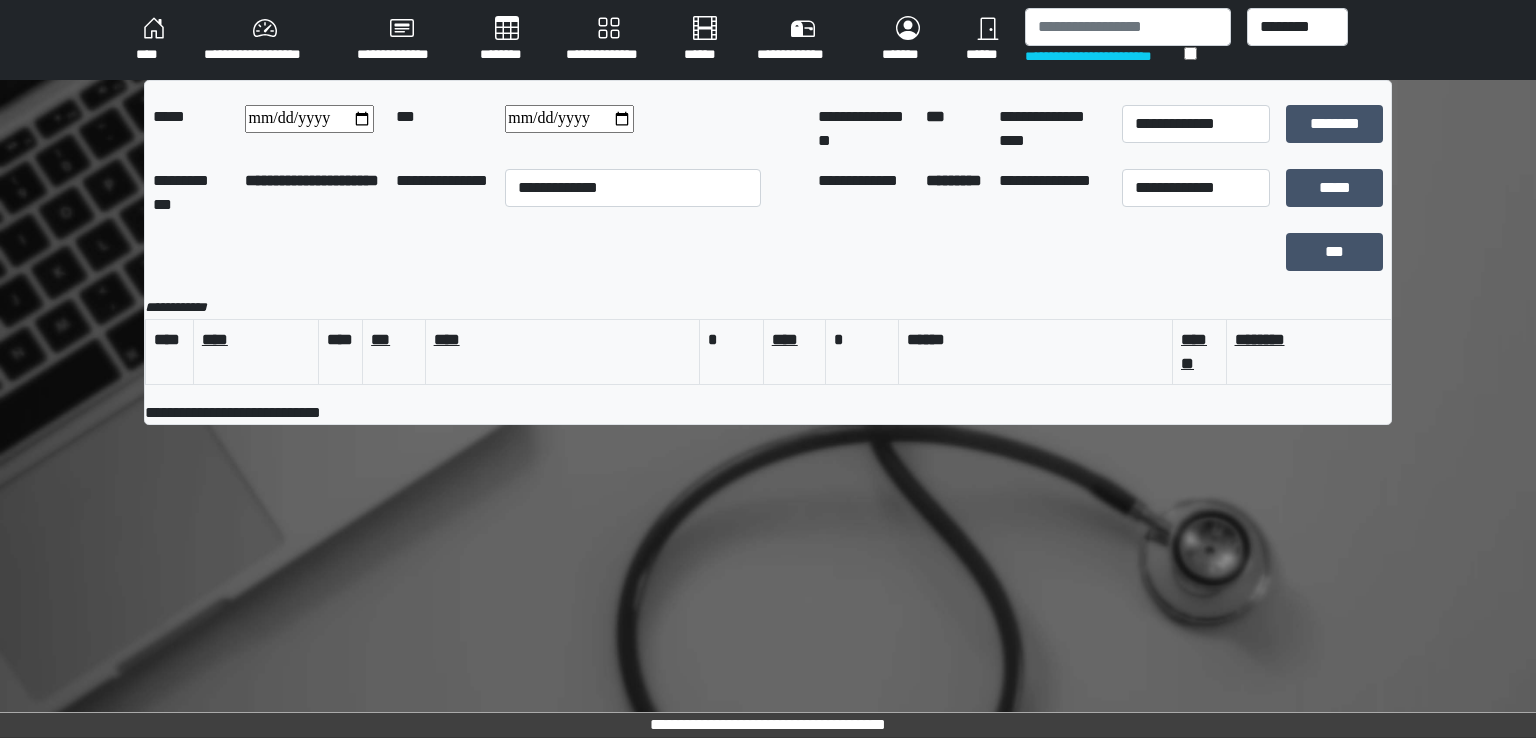 click on "****" at bounding box center [154, 40] 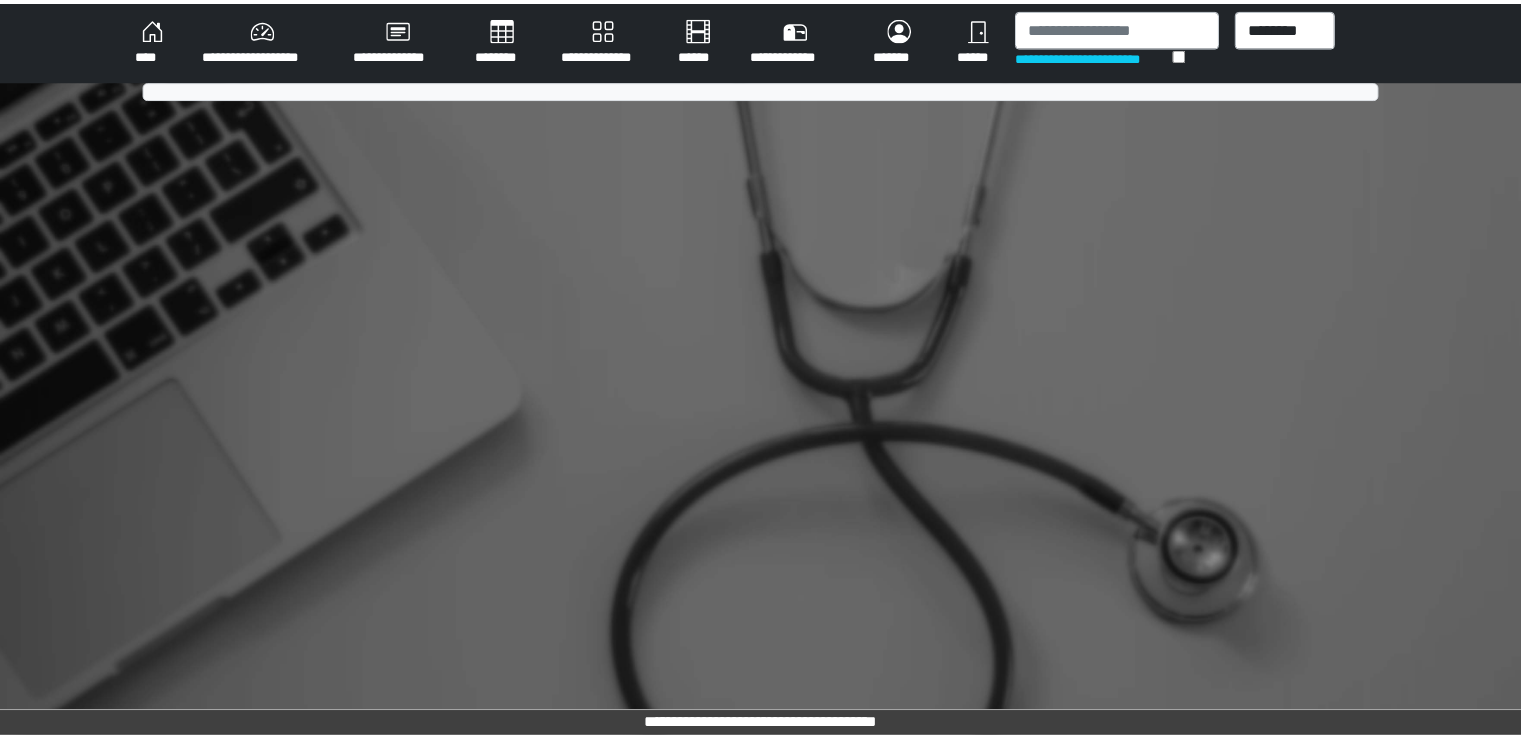 scroll, scrollTop: 0, scrollLeft: 0, axis: both 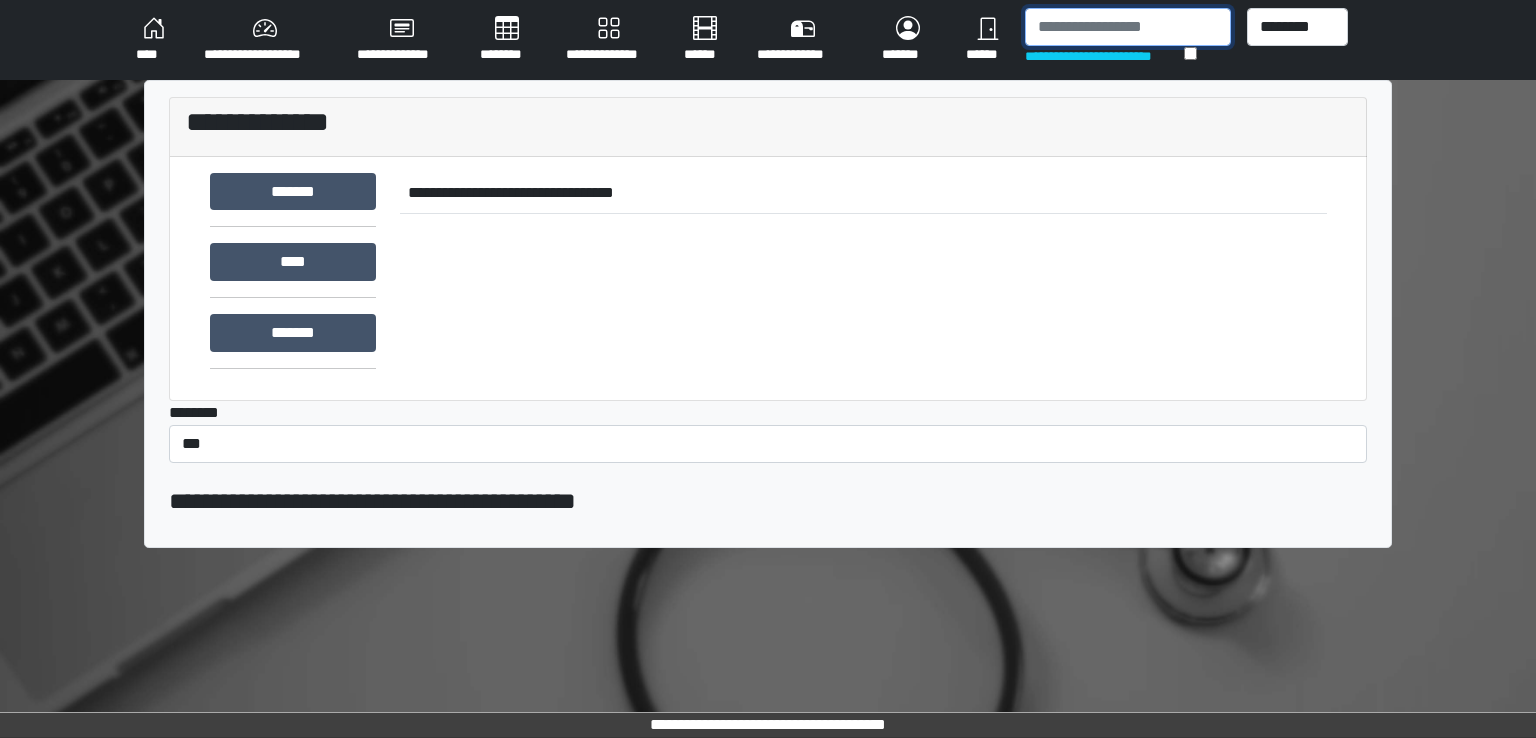 click at bounding box center [1128, 27] 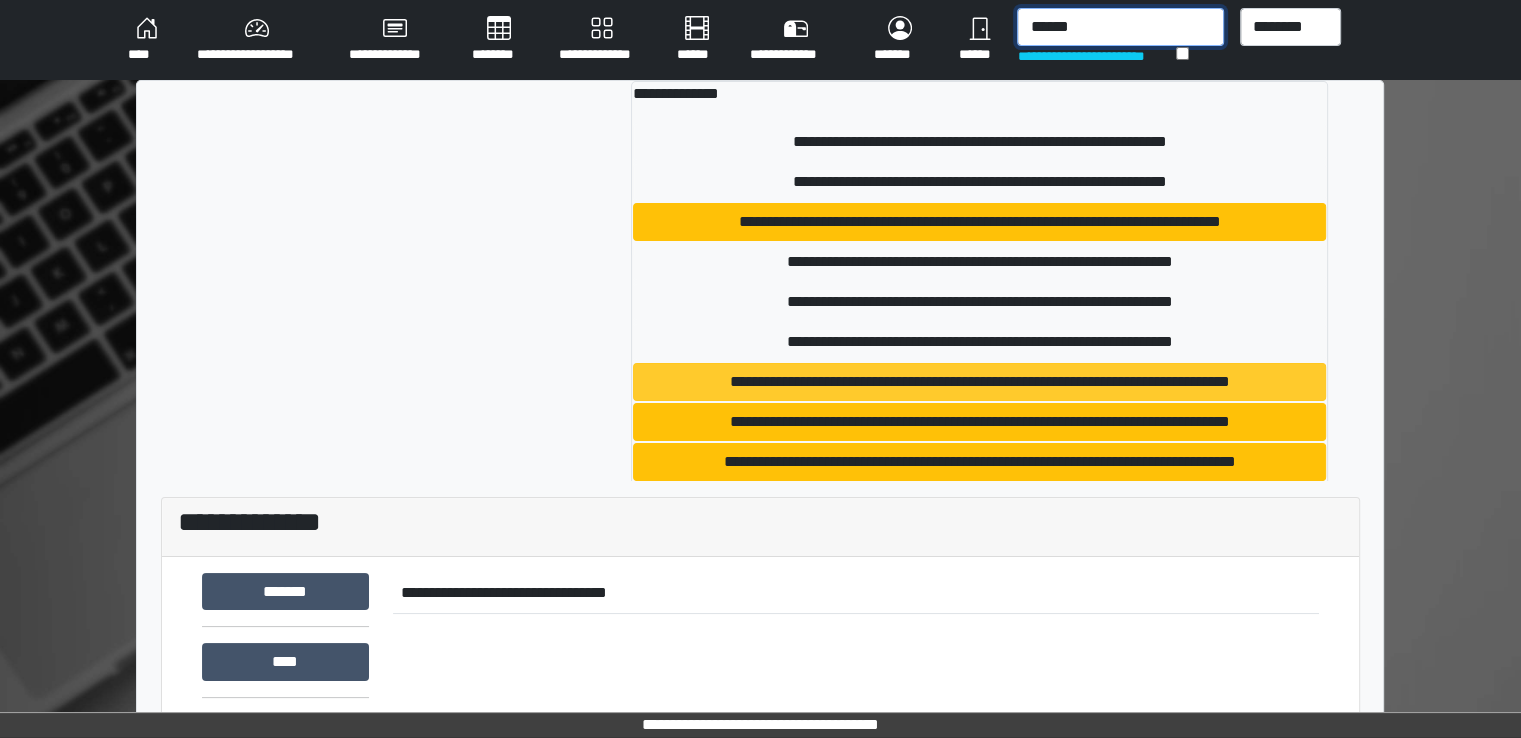 type on "******" 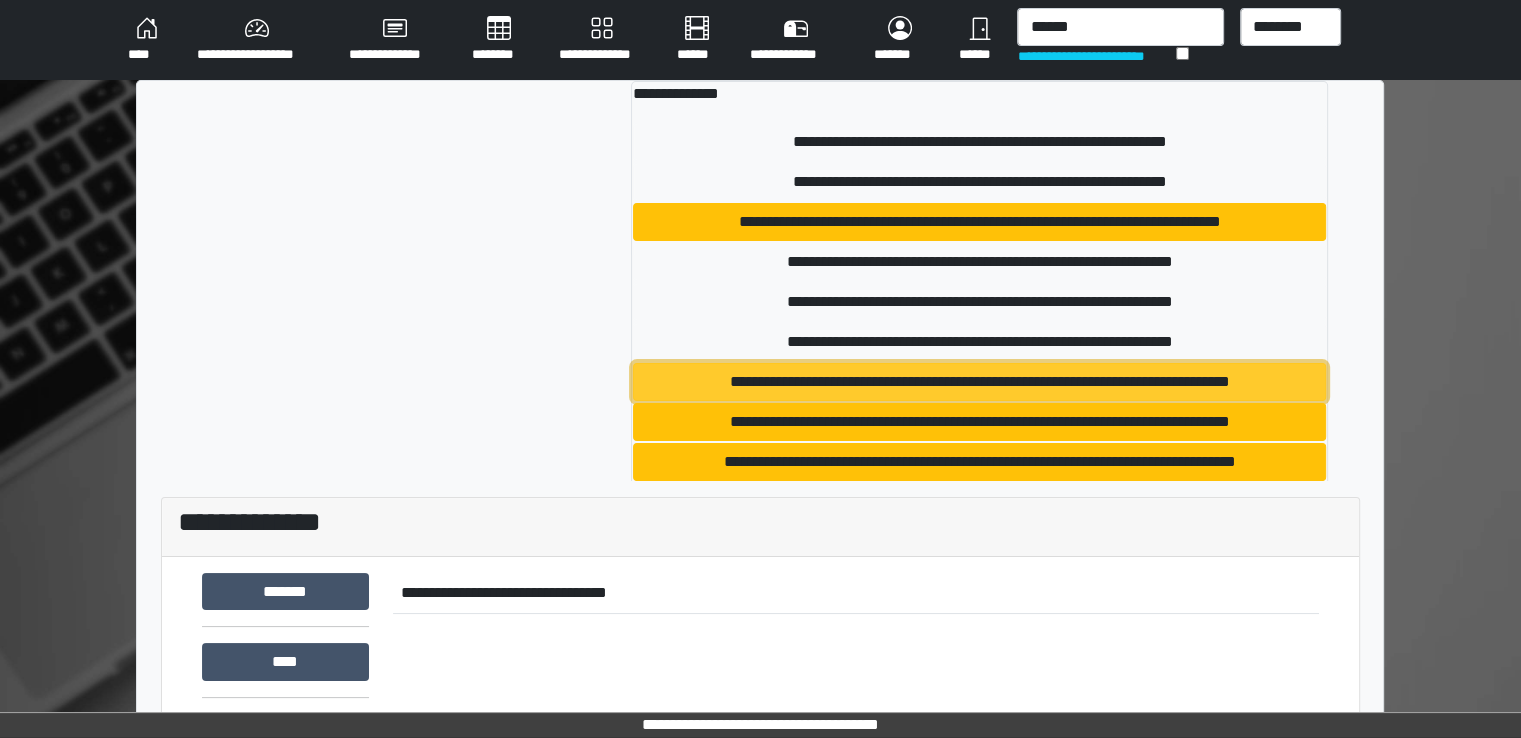 click on "**********" at bounding box center (979, 382) 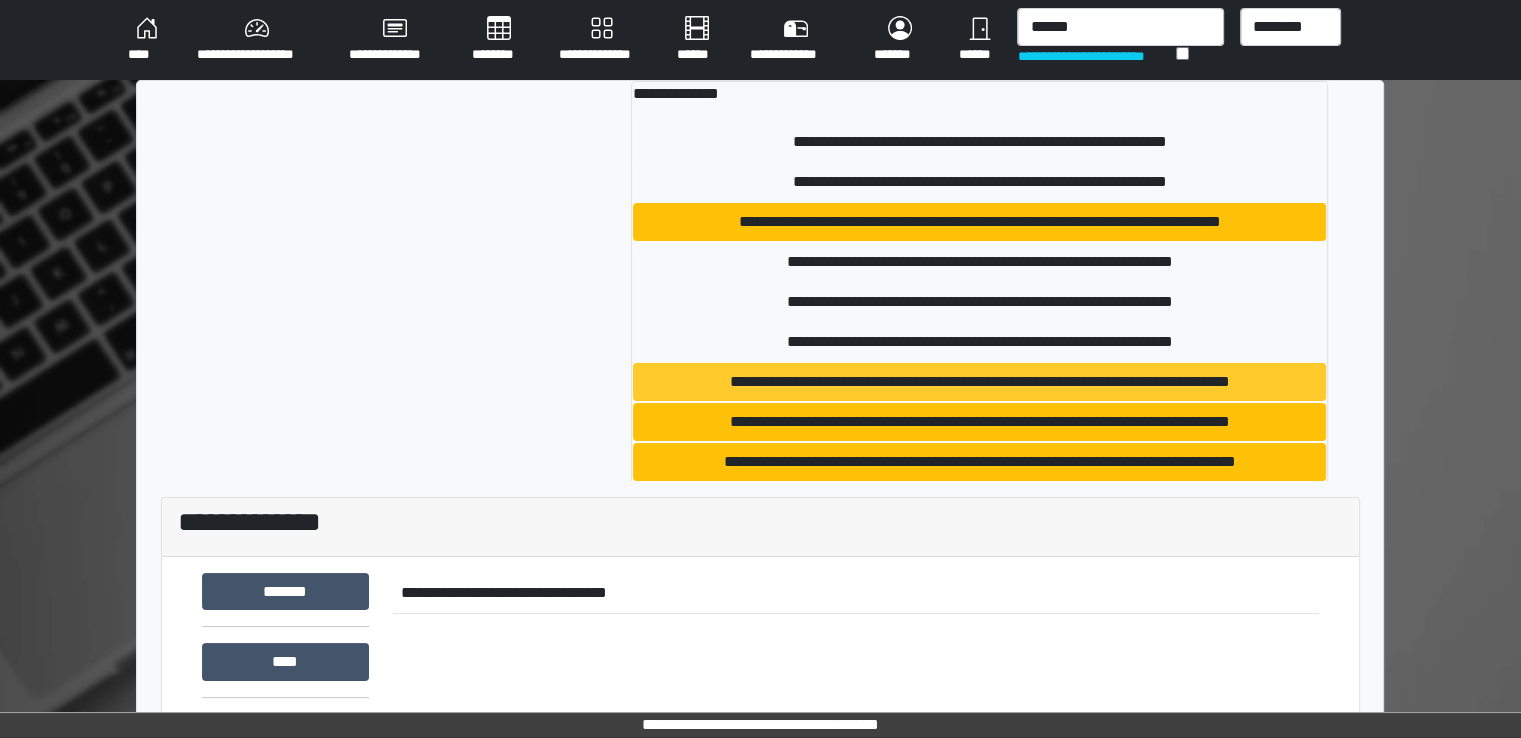 type 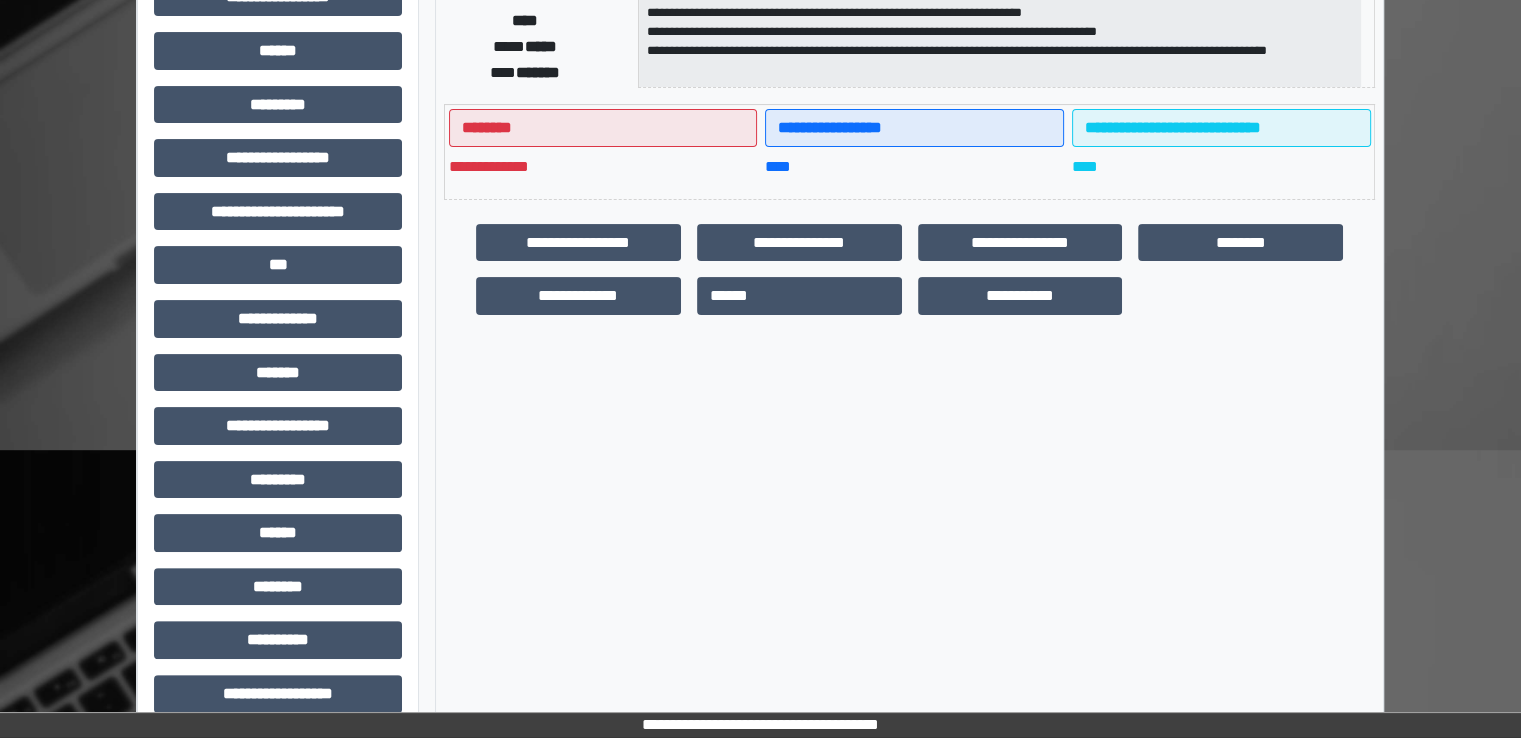 scroll, scrollTop: 428, scrollLeft: 0, axis: vertical 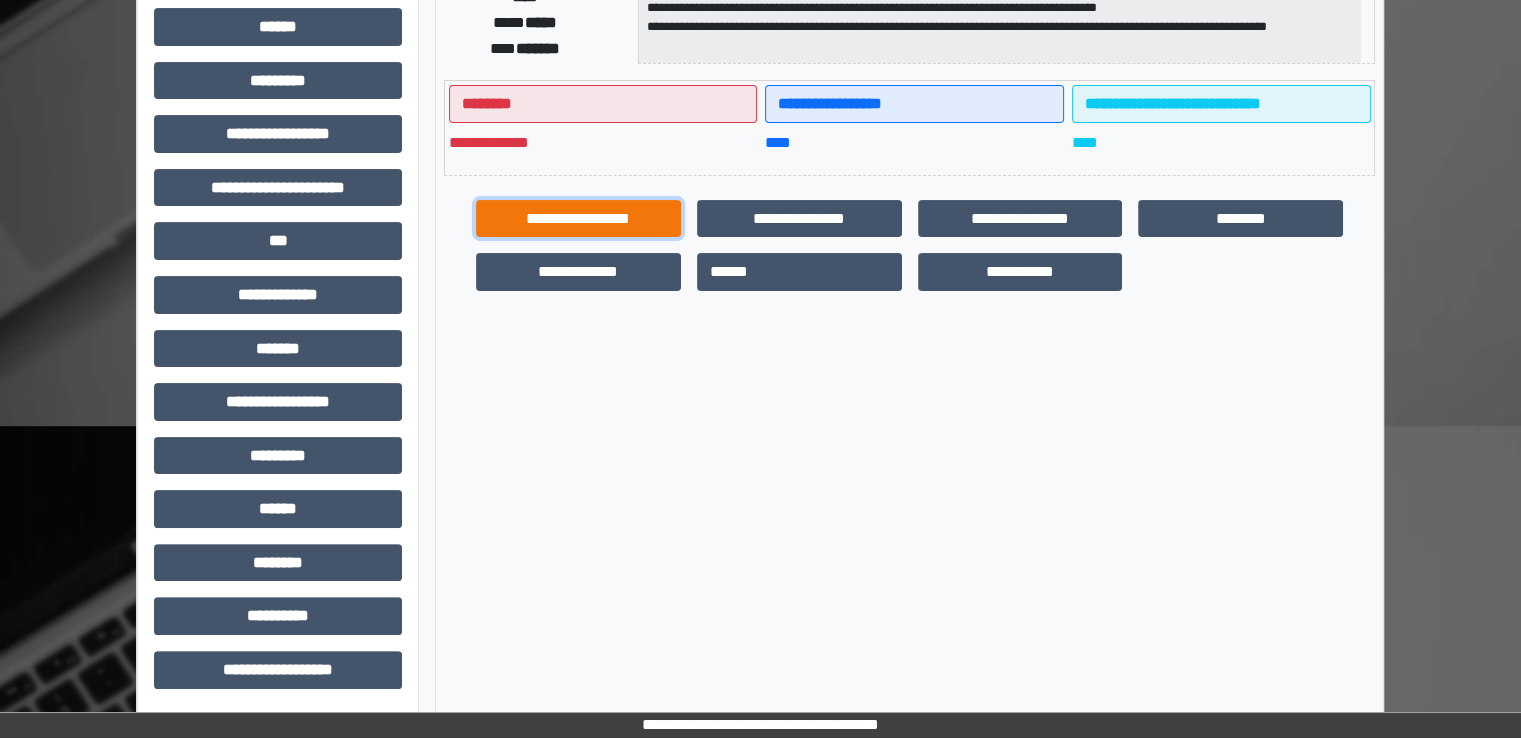 click on "**********" at bounding box center (578, 219) 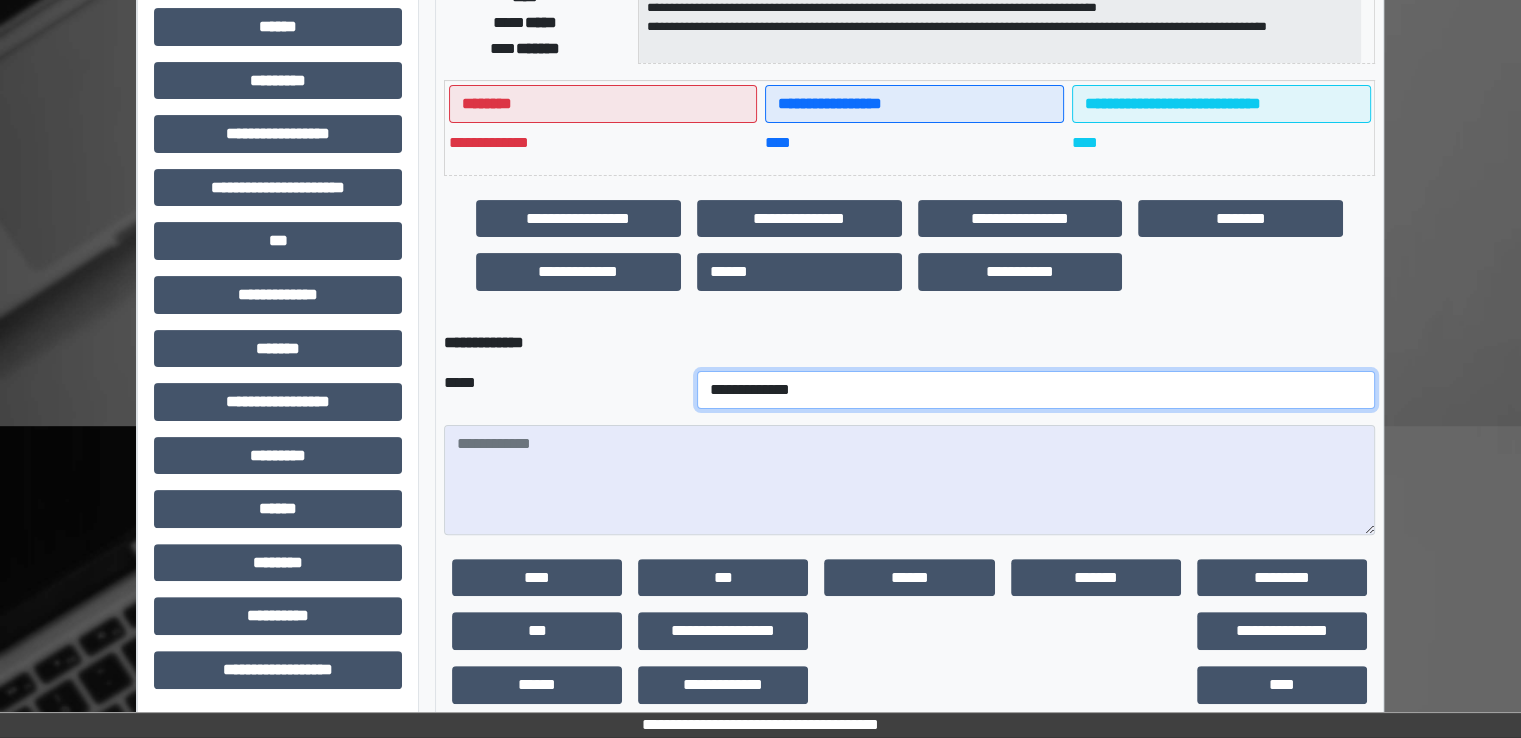 click on "**********" at bounding box center [1036, 390] 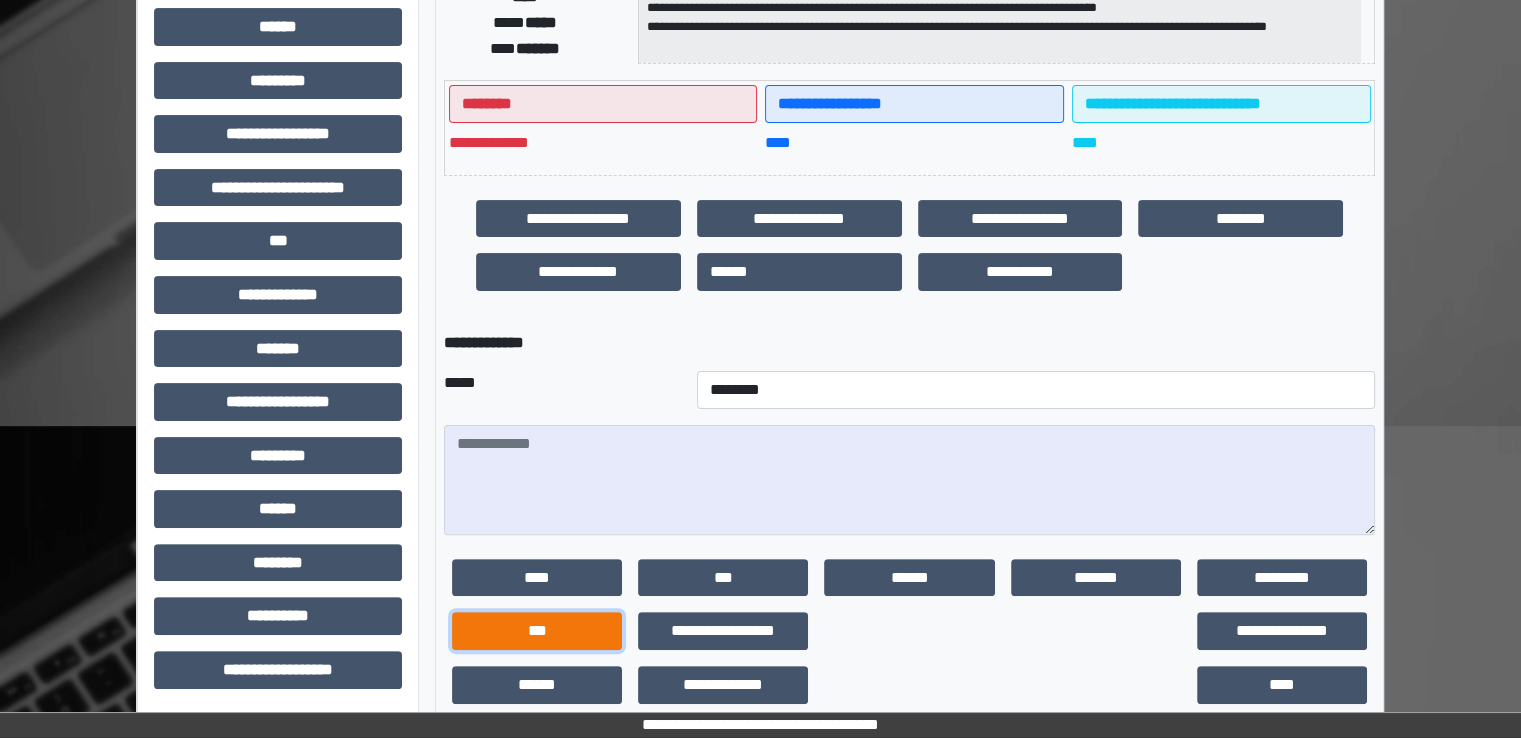 click on "***" at bounding box center [537, 631] 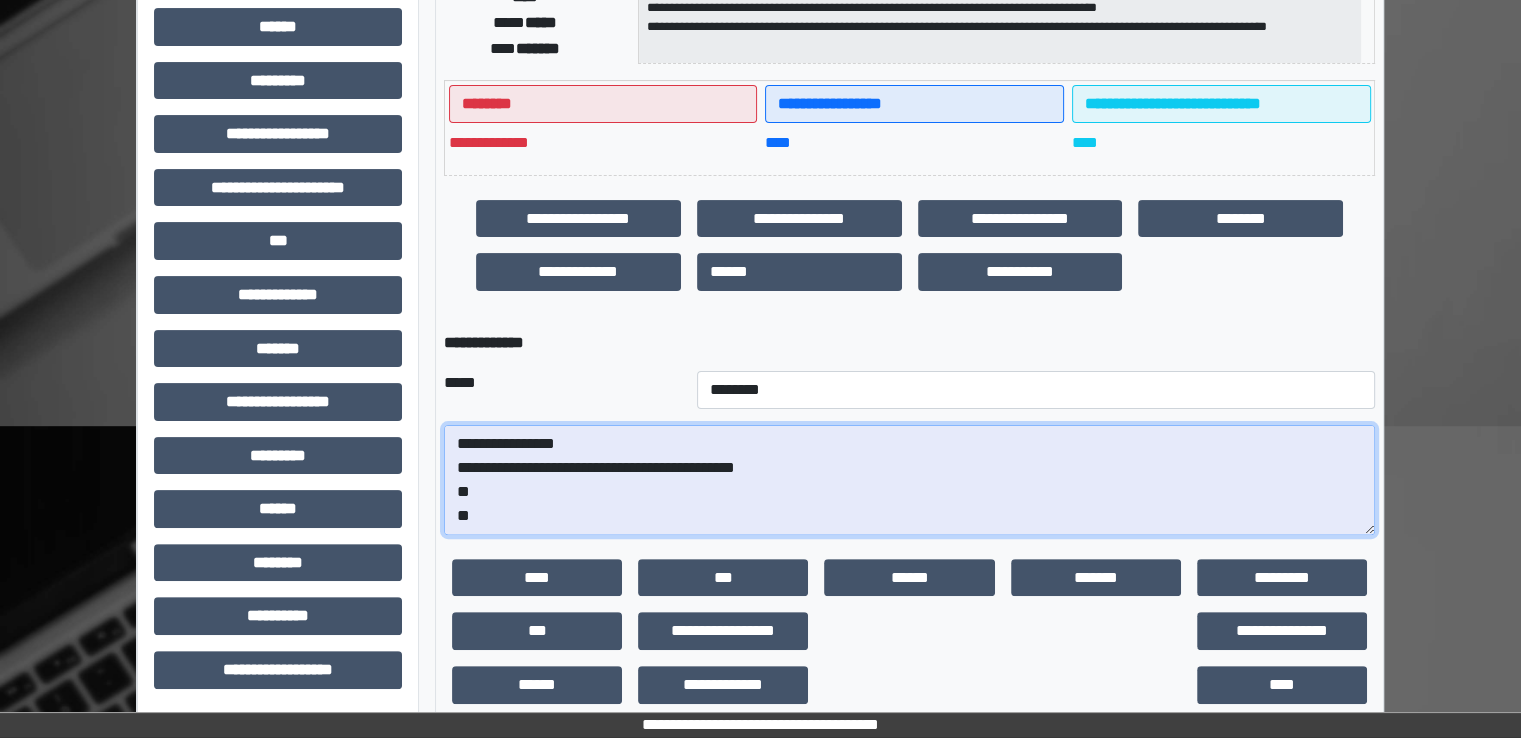 click on "**********" at bounding box center [909, 480] 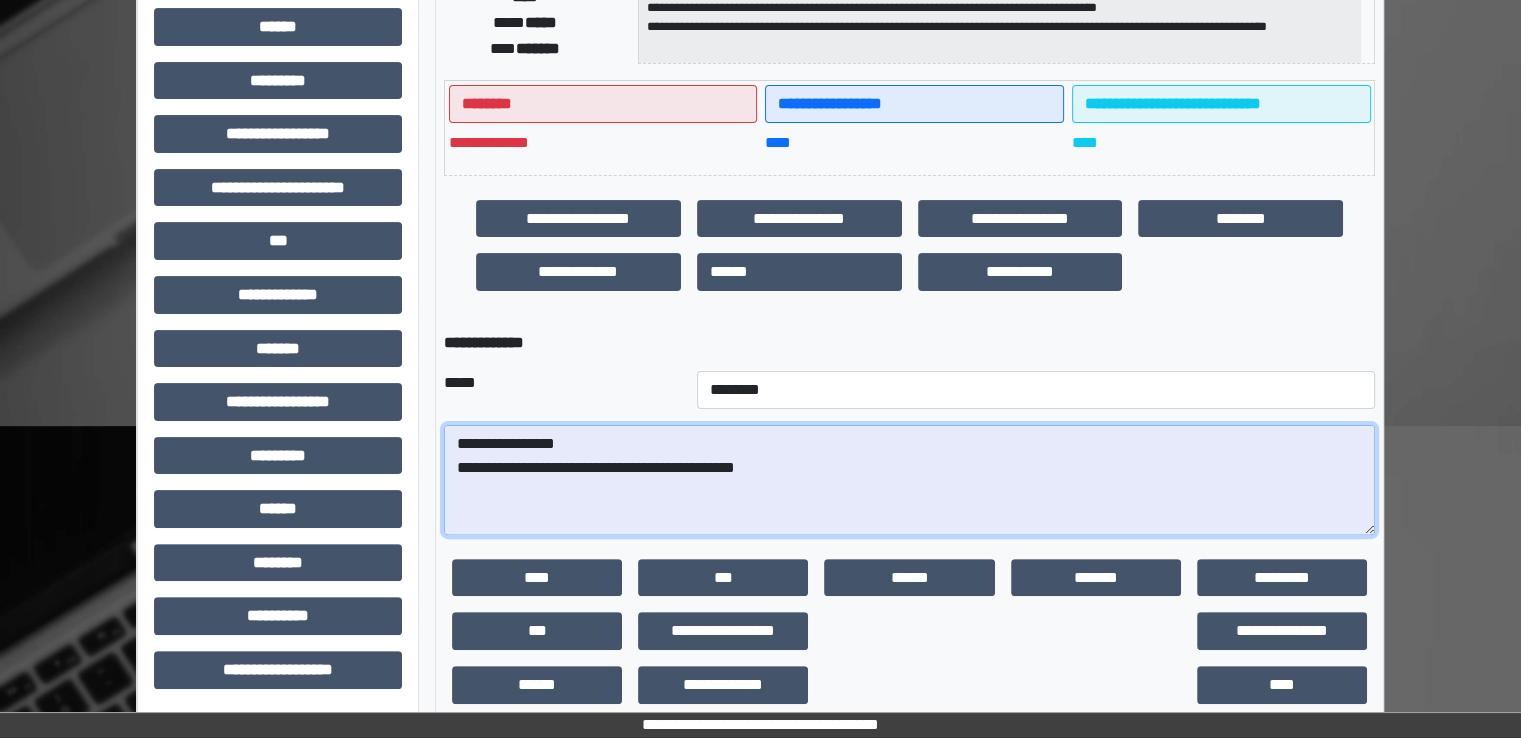 paste on "**********" 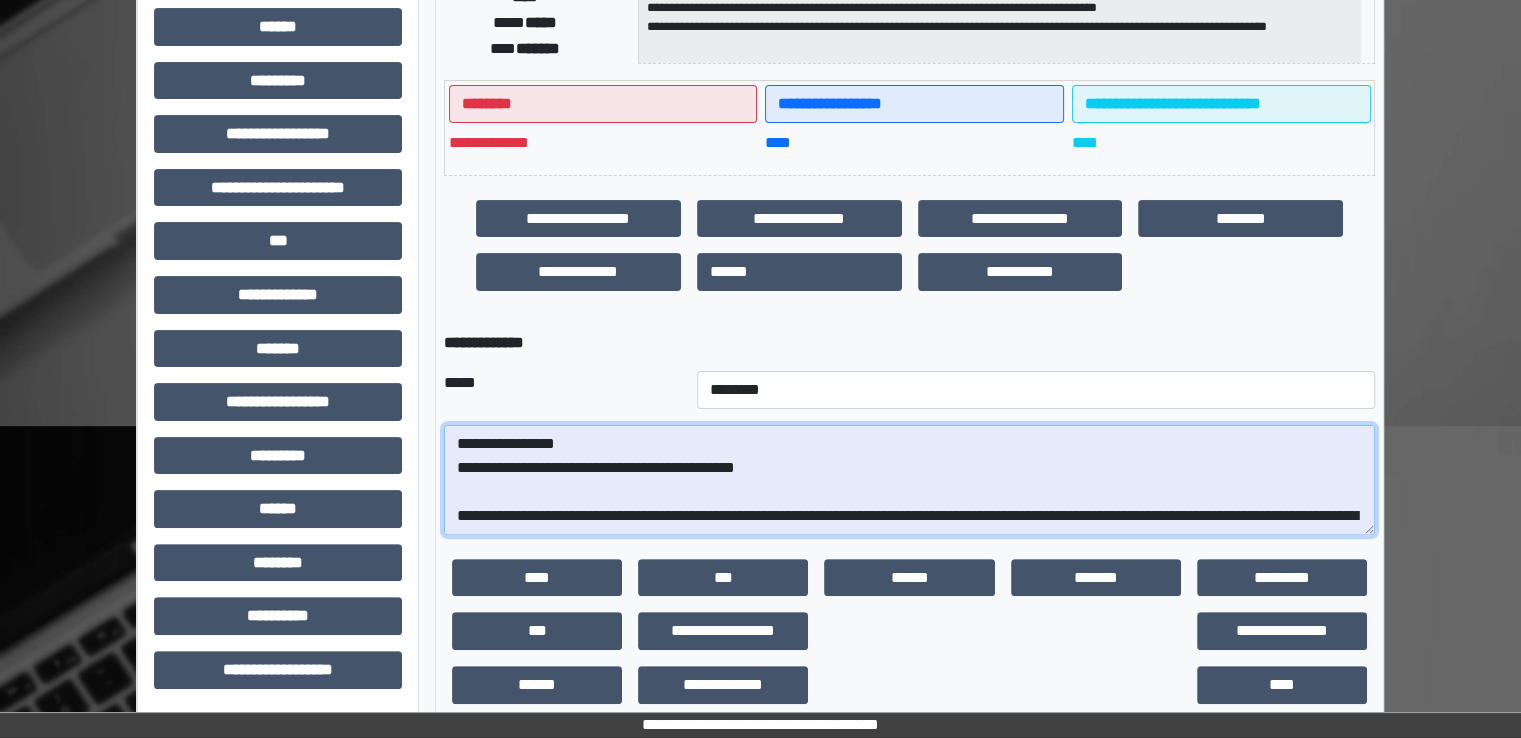 scroll, scrollTop: 424, scrollLeft: 0, axis: vertical 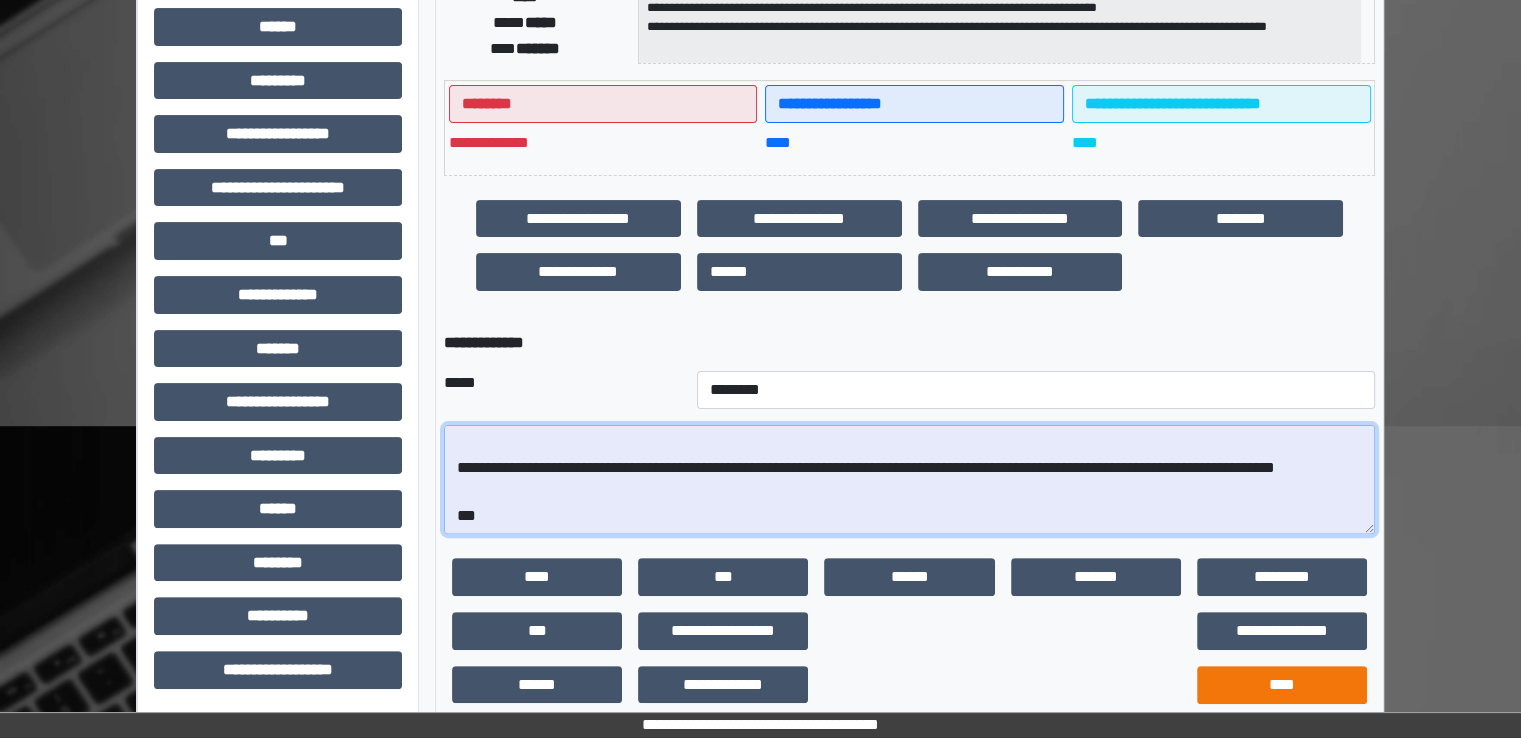 type on "**********" 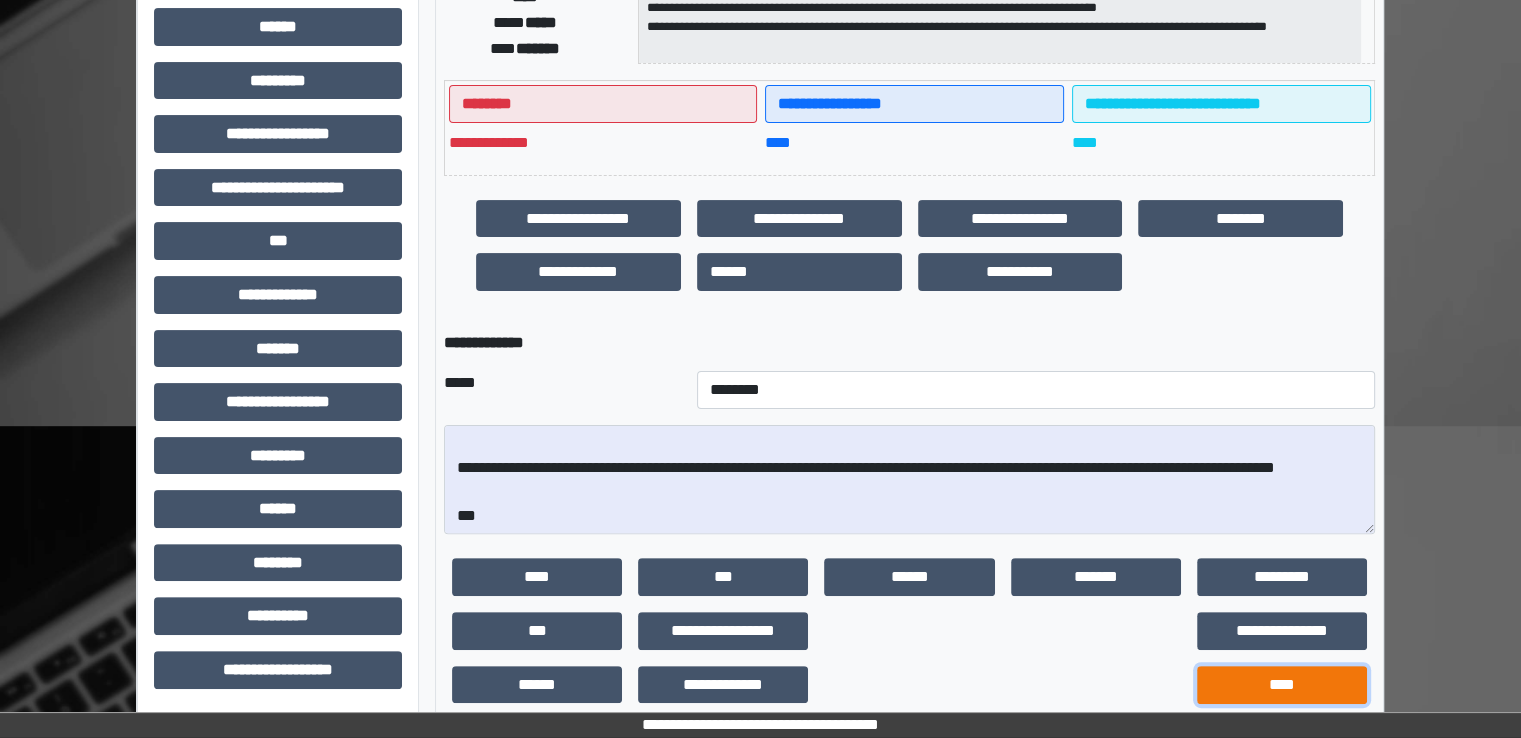 click on "****" at bounding box center [1282, 685] 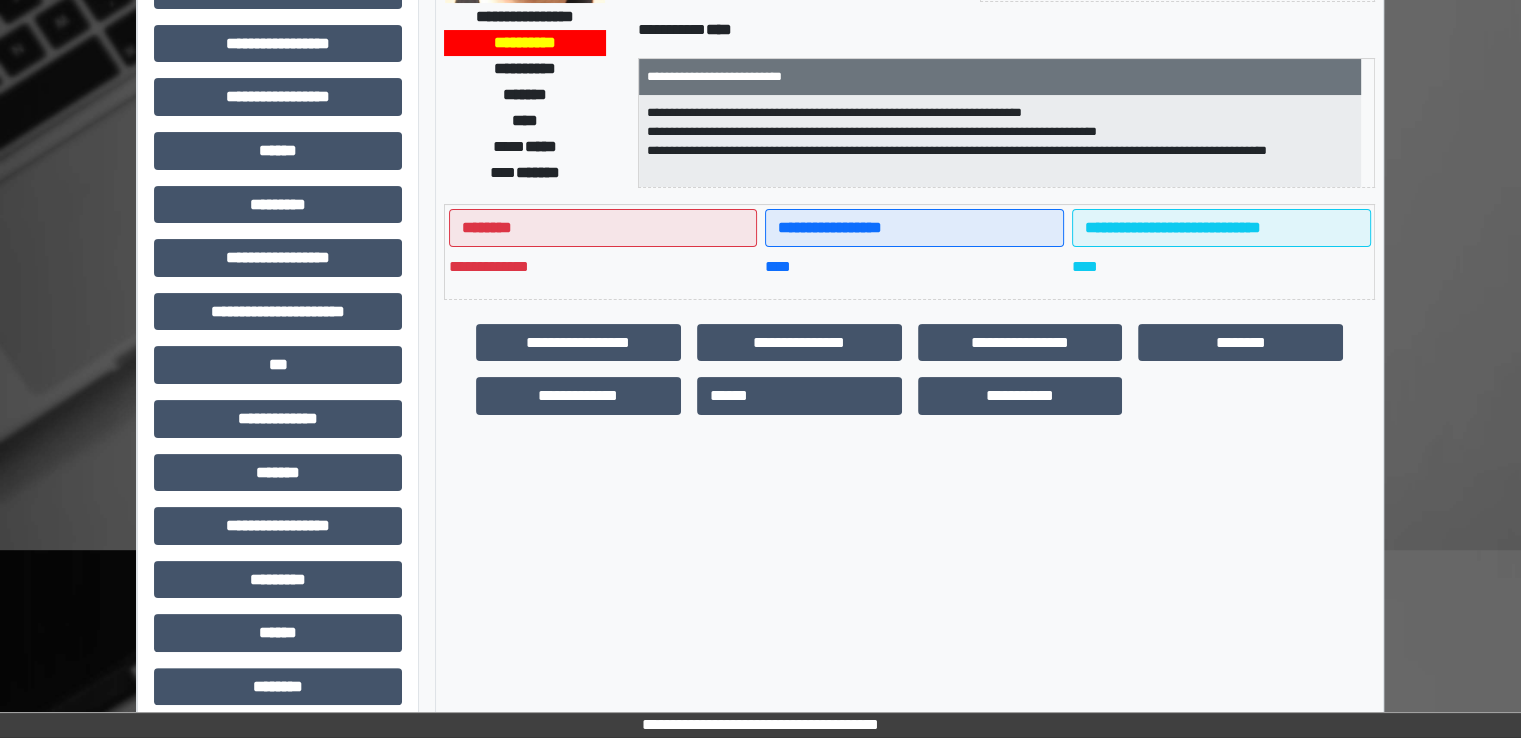 scroll, scrollTop: 428, scrollLeft: 0, axis: vertical 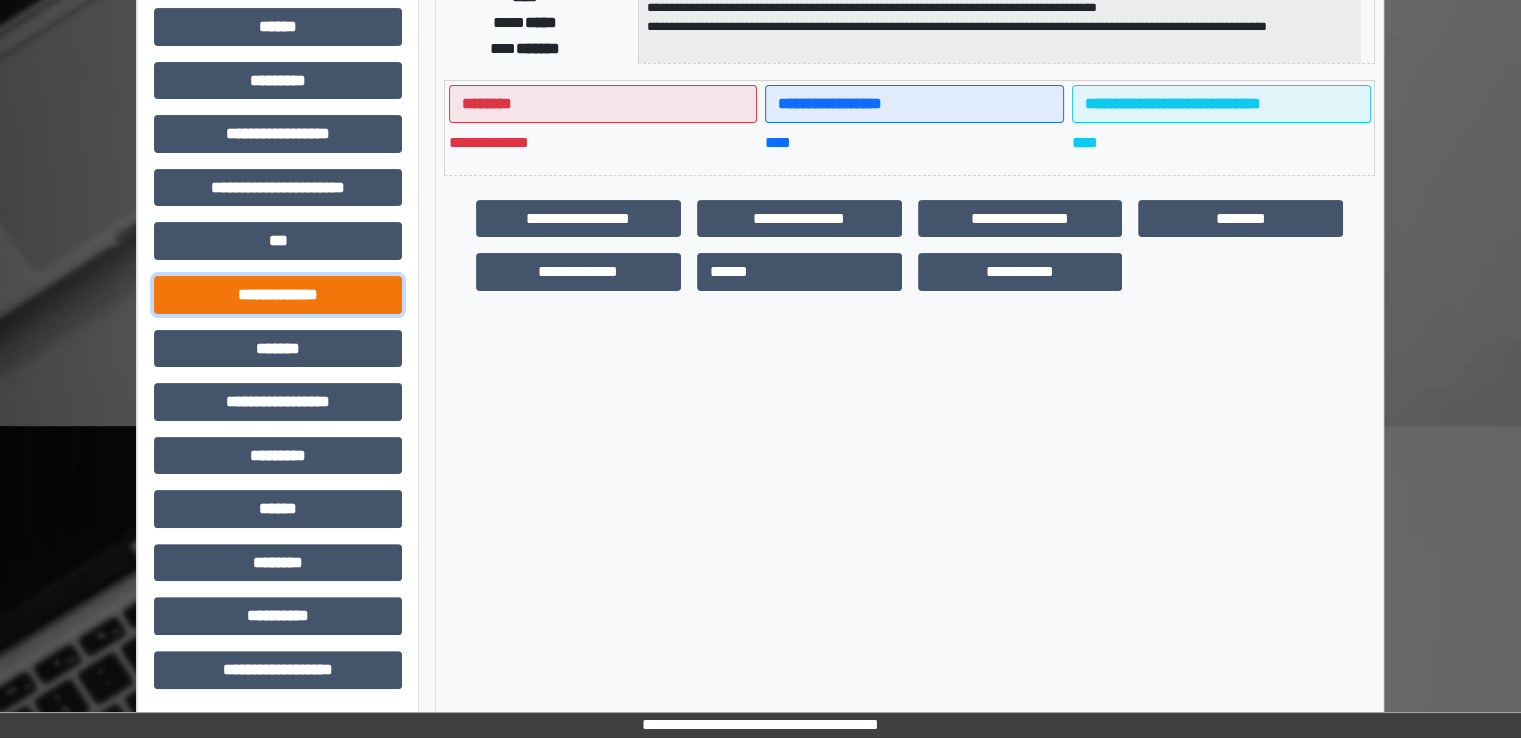 click on "**********" at bounding box center (278, 295) 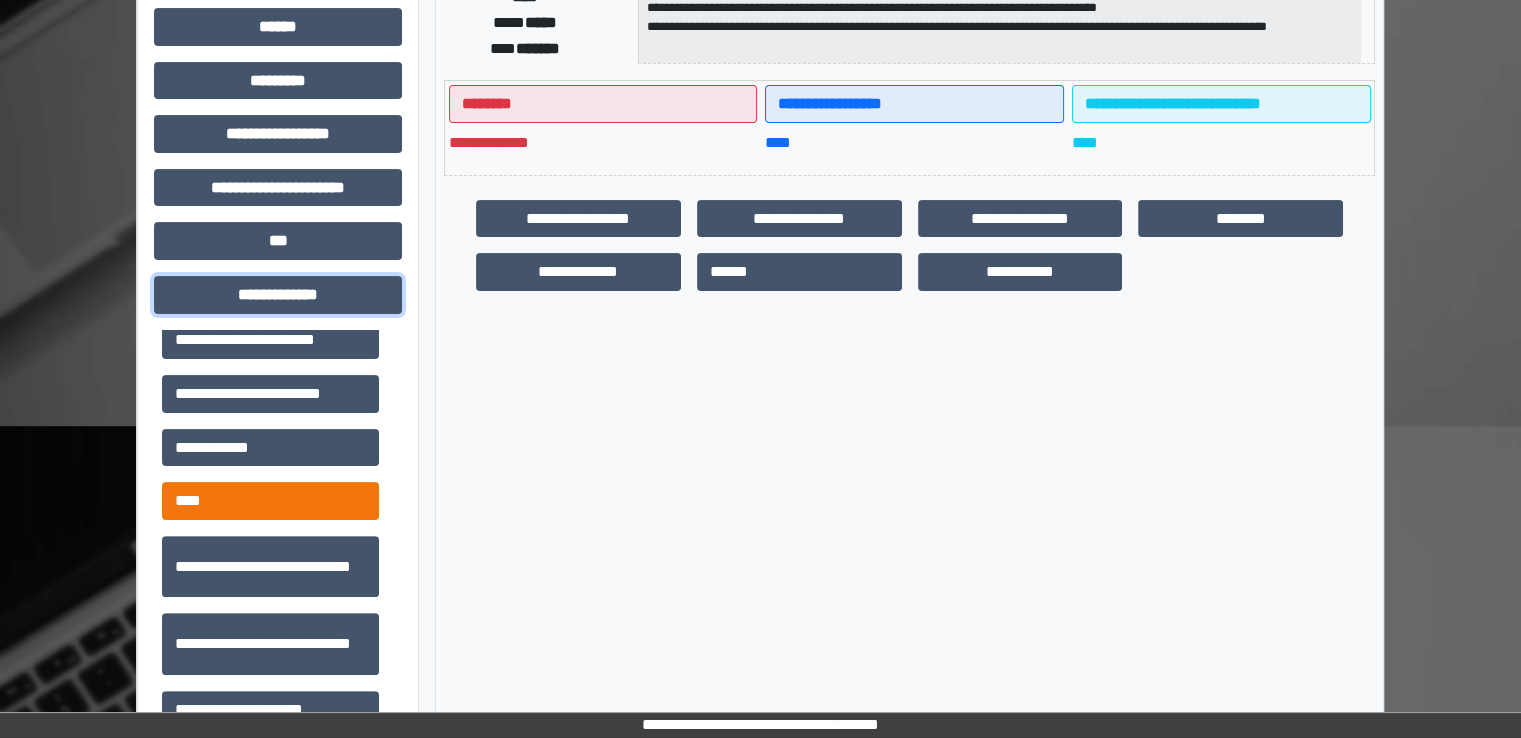 scroll, scrollTop: 600, scrollLeft: 0, axis: vertical 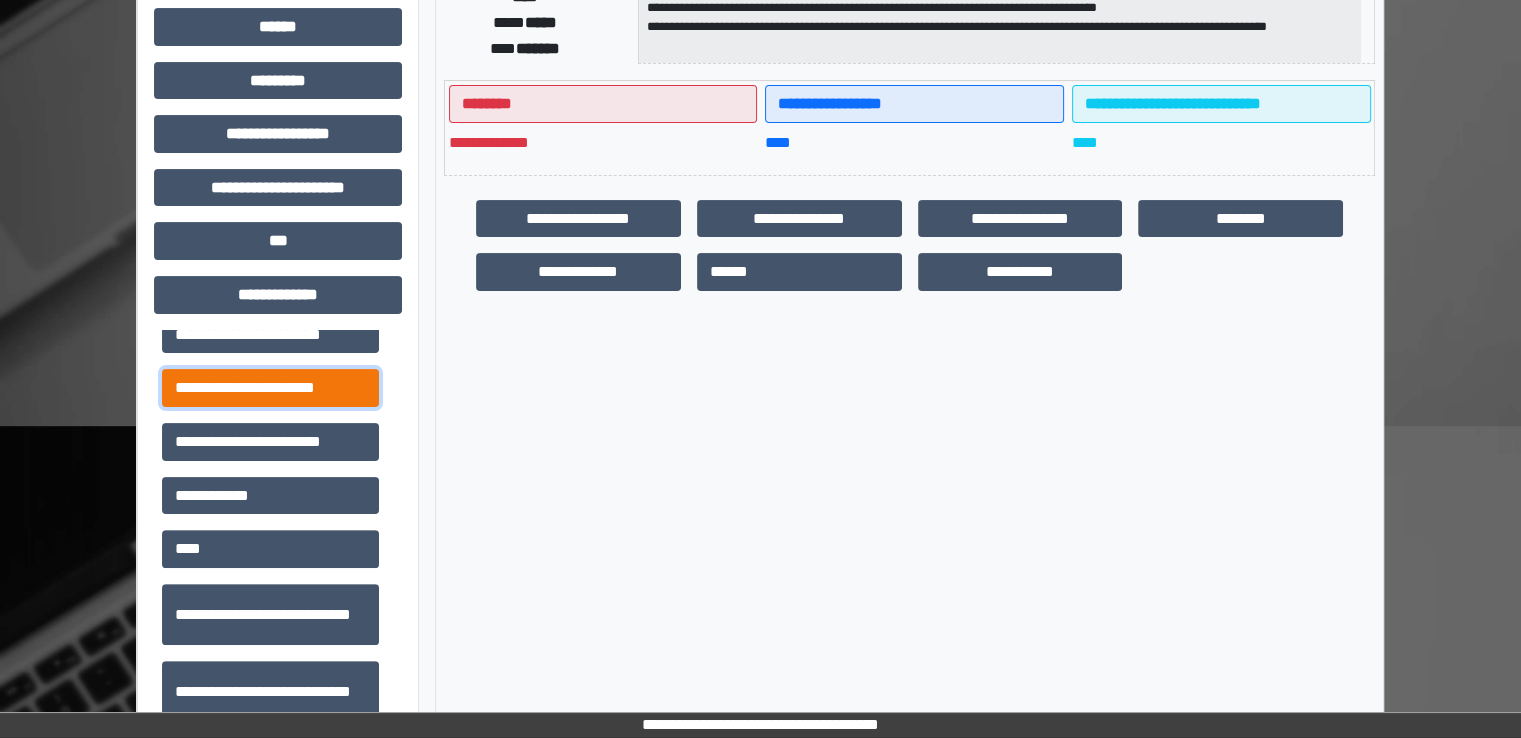 click on "**********" at bounding box center [270, 388] 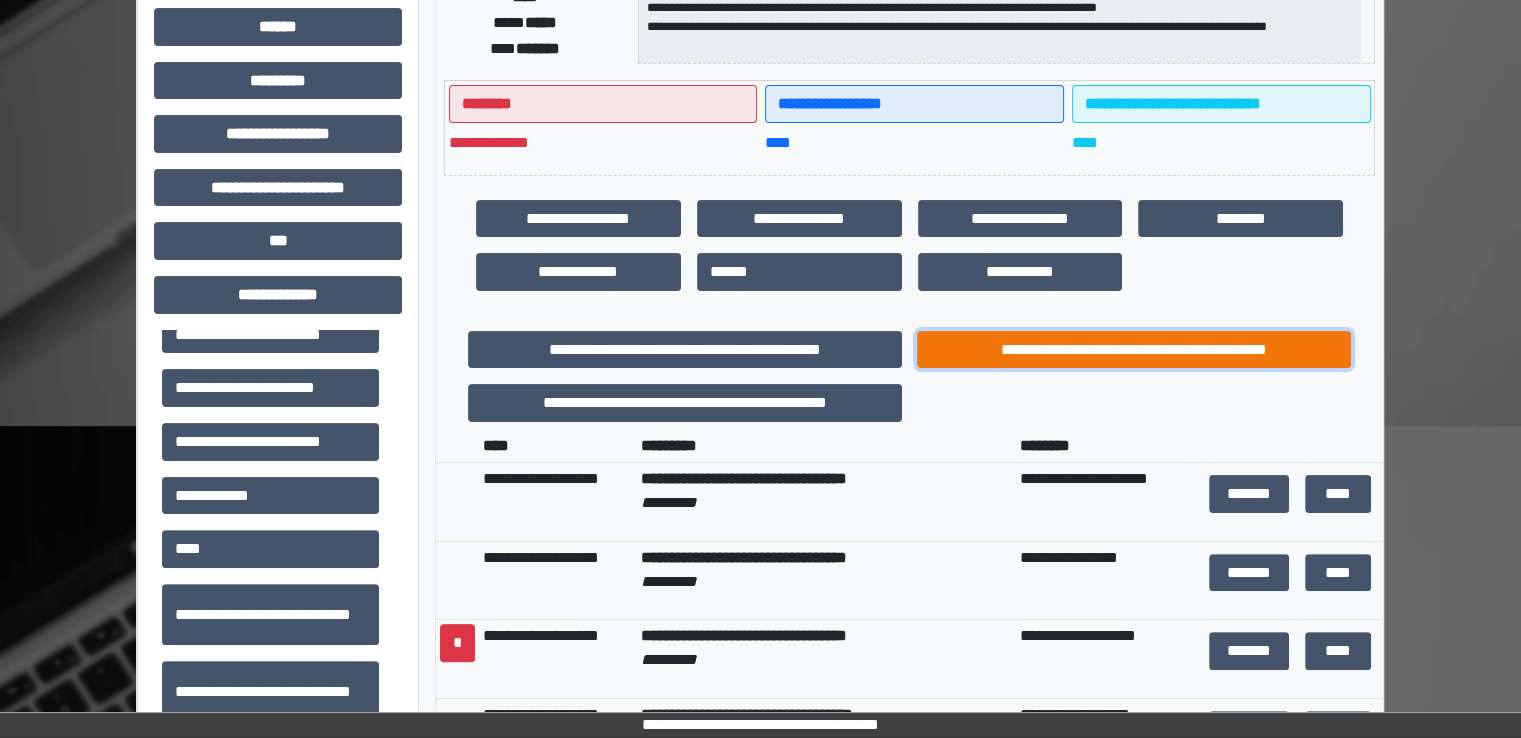 click on "**********" at bounding box center [1134, 350] 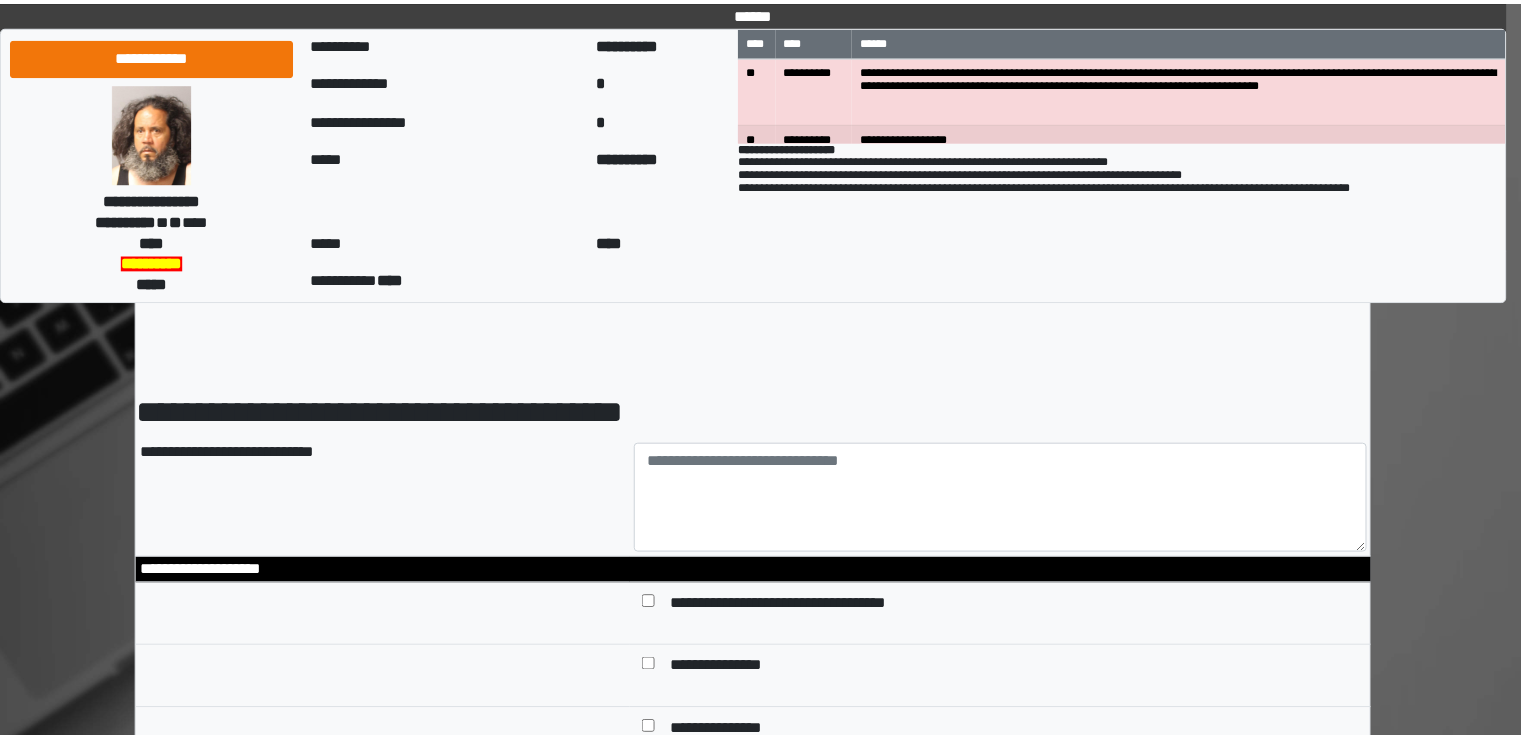 scroll, scrollTop: 0, scrollLeft: 0, axis: both 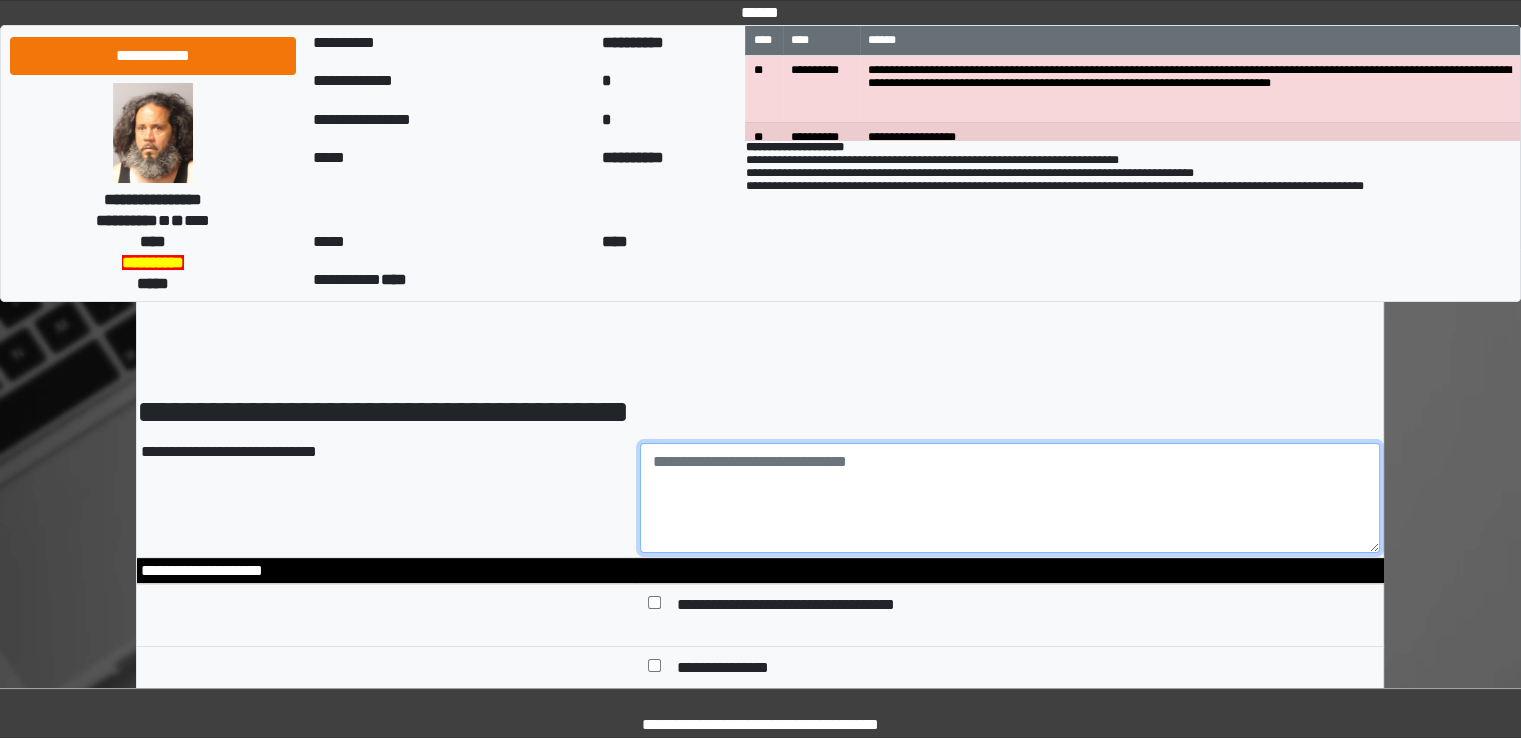 click at bounding box center (1010, 498) 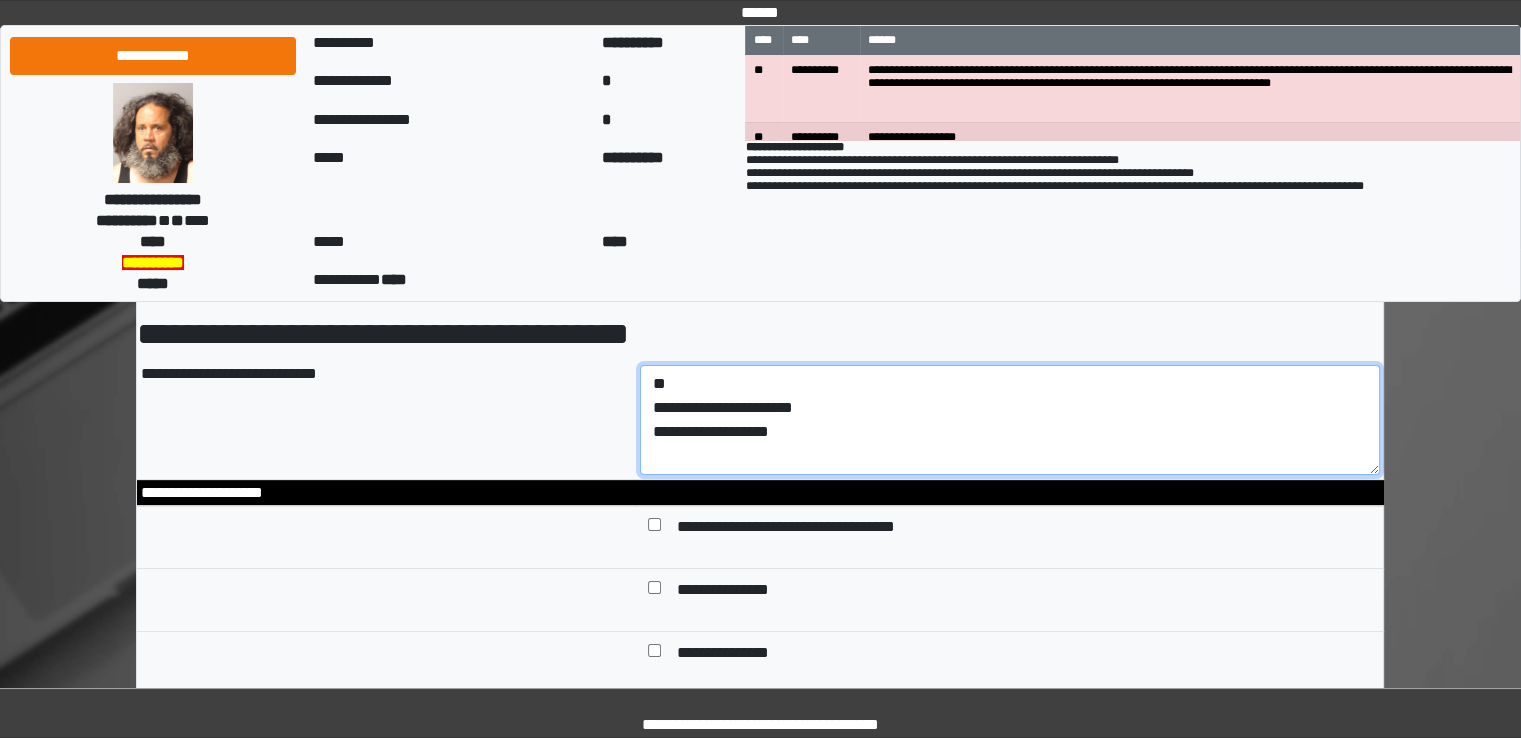 scroll, scrollTop: 200, scrollLeft: 0, axis: vertical 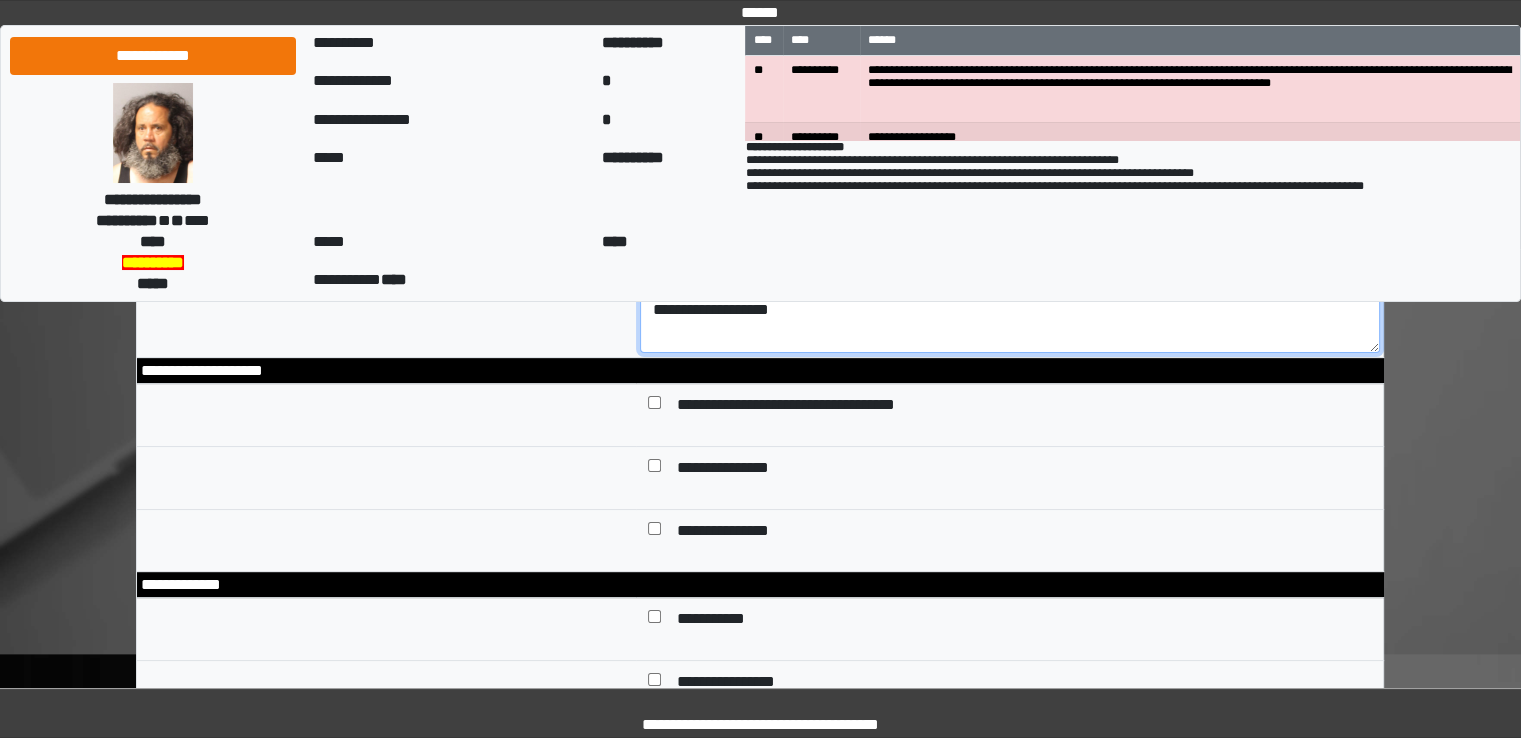 type on "**********" 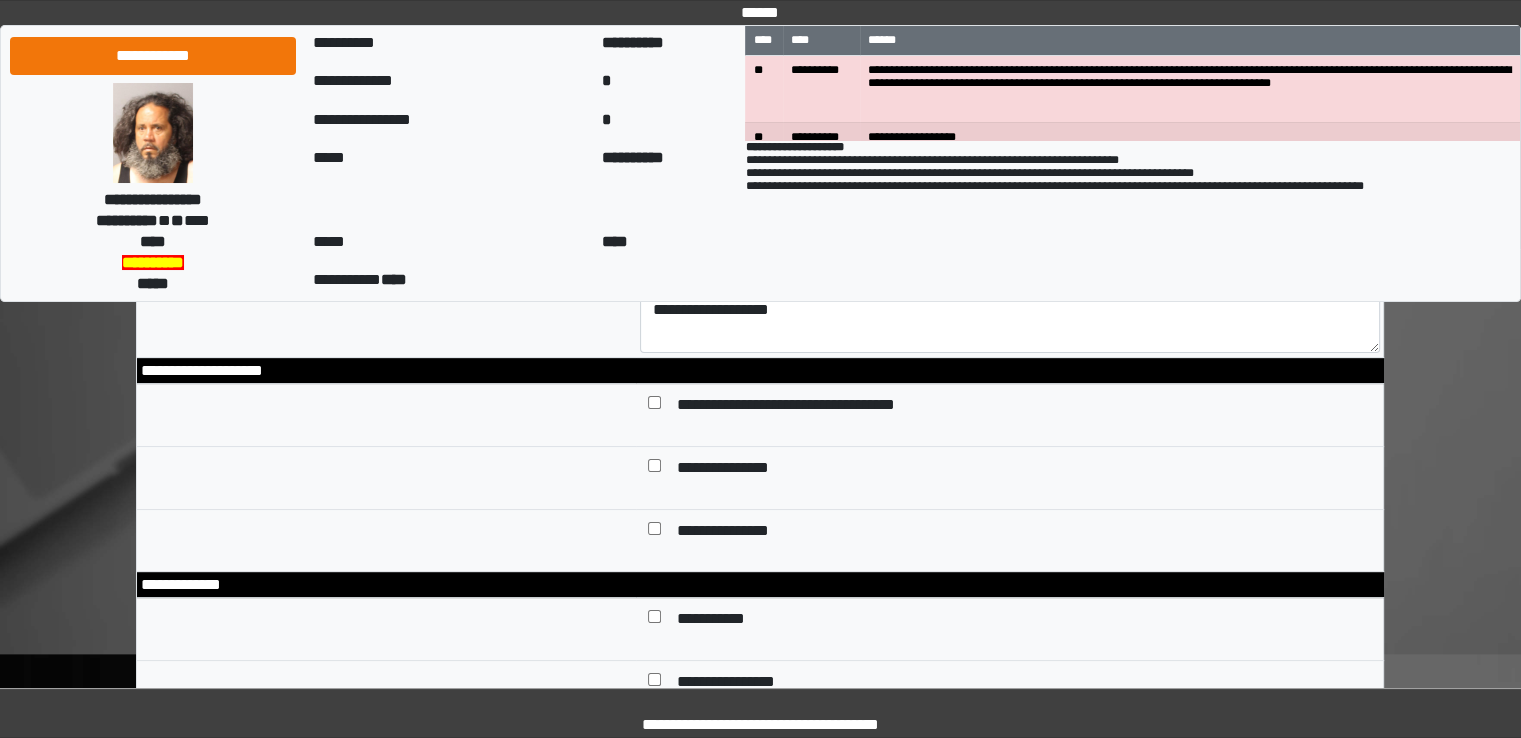 click on "**********" at bounding box center (739, 533) 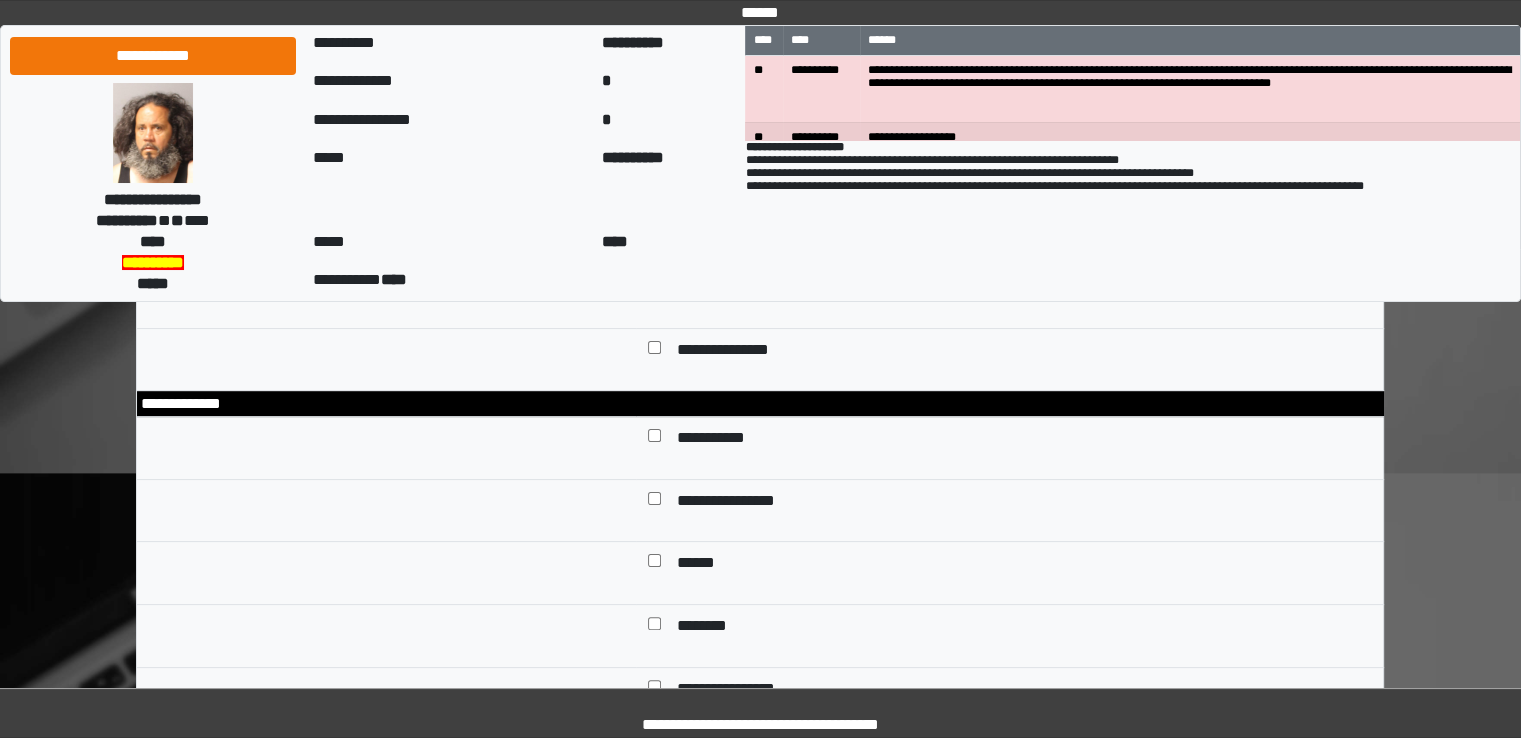 scroll, scrollTop: 500, scrollLeft: 0, axis: vertical 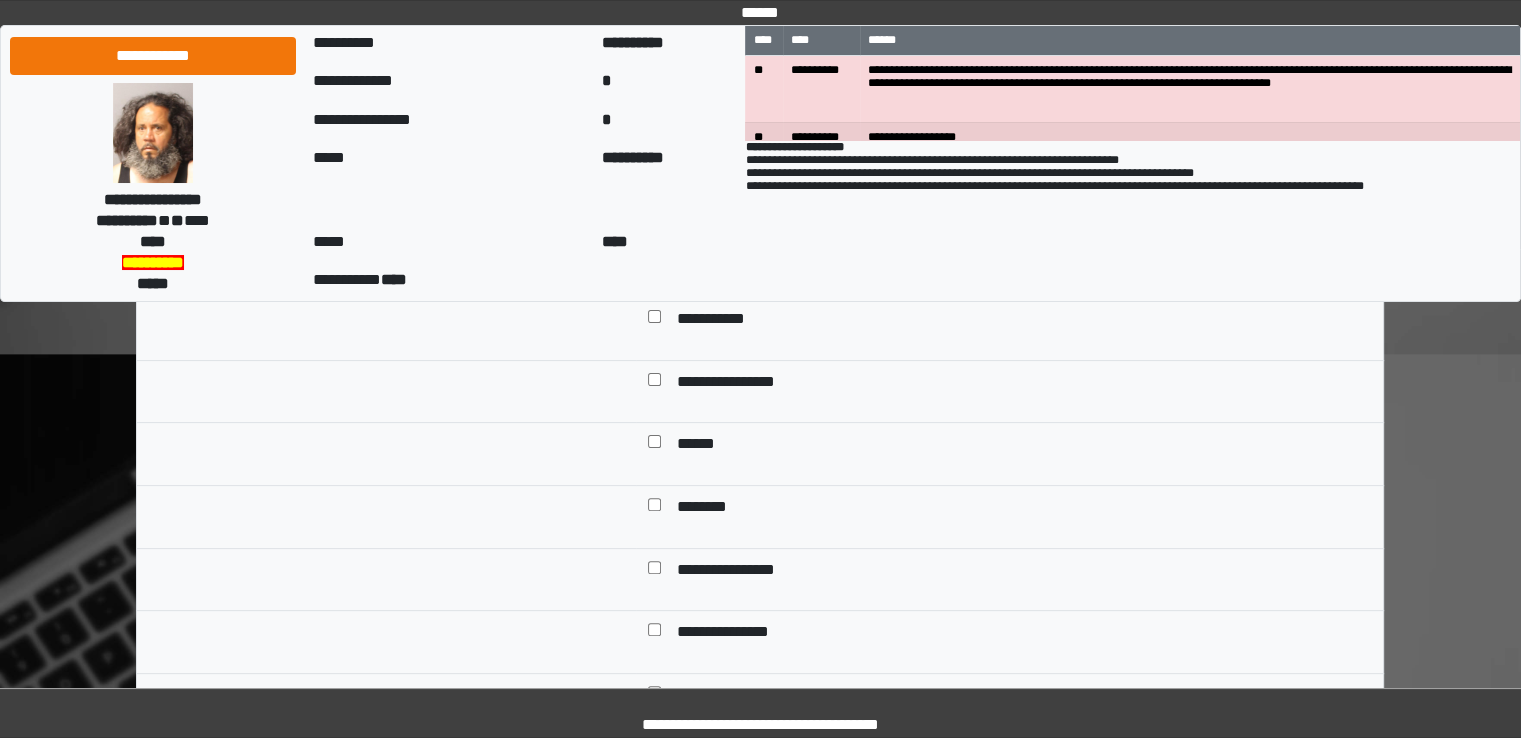 click on "**********" at bounding box center (723, 321) 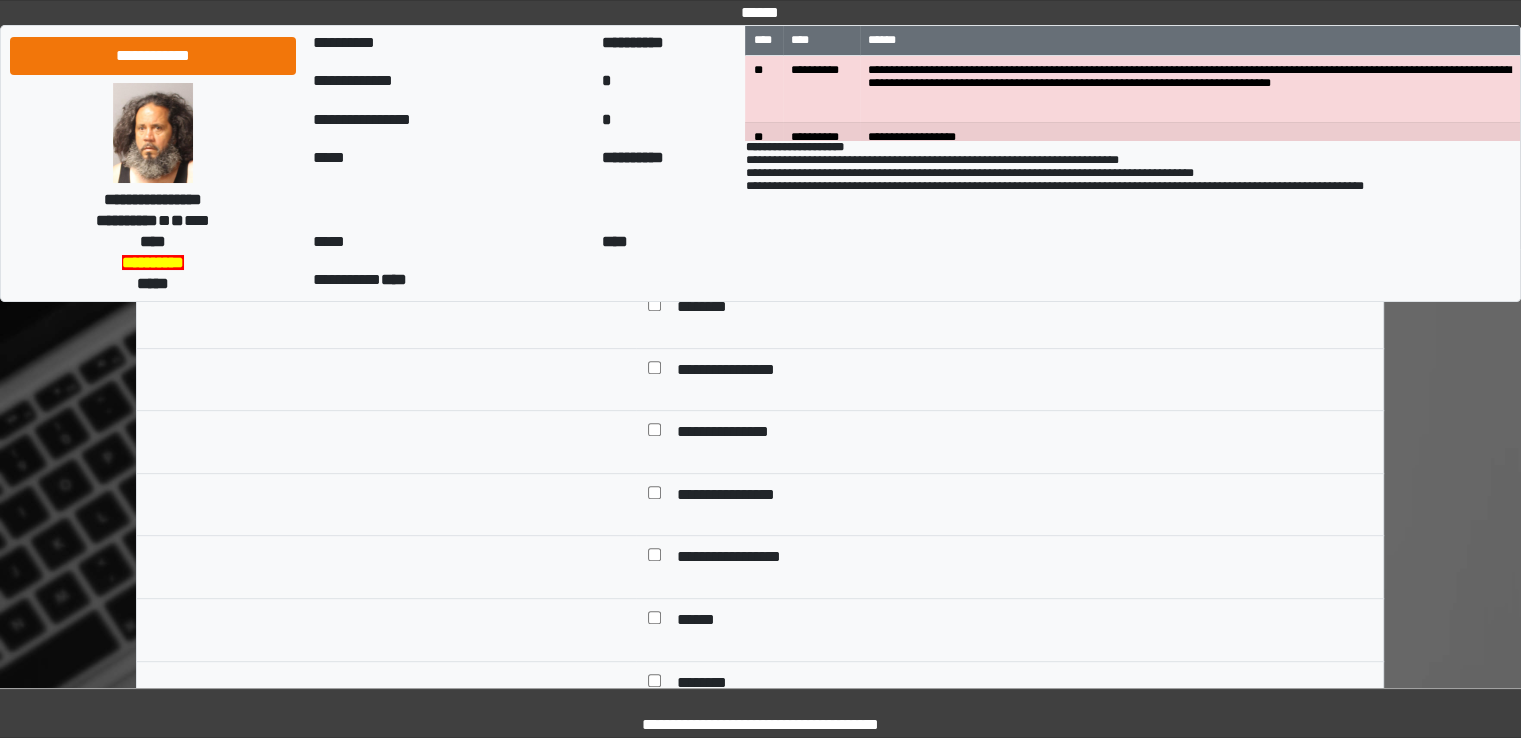 click on "**********" at bounding box center [739, 434] 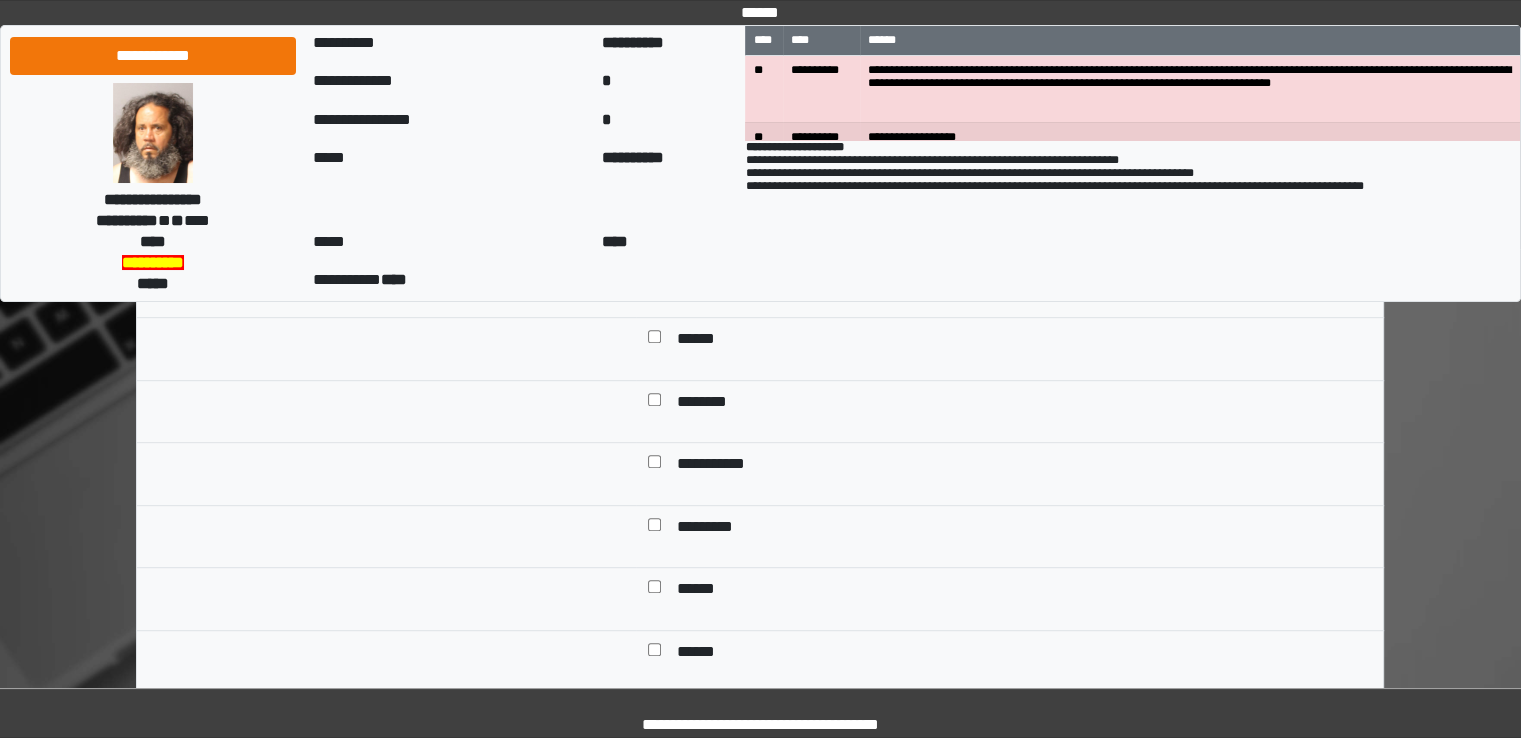 scroll, scrollTop: 1000, scrollLeft: 0, axis: vertical 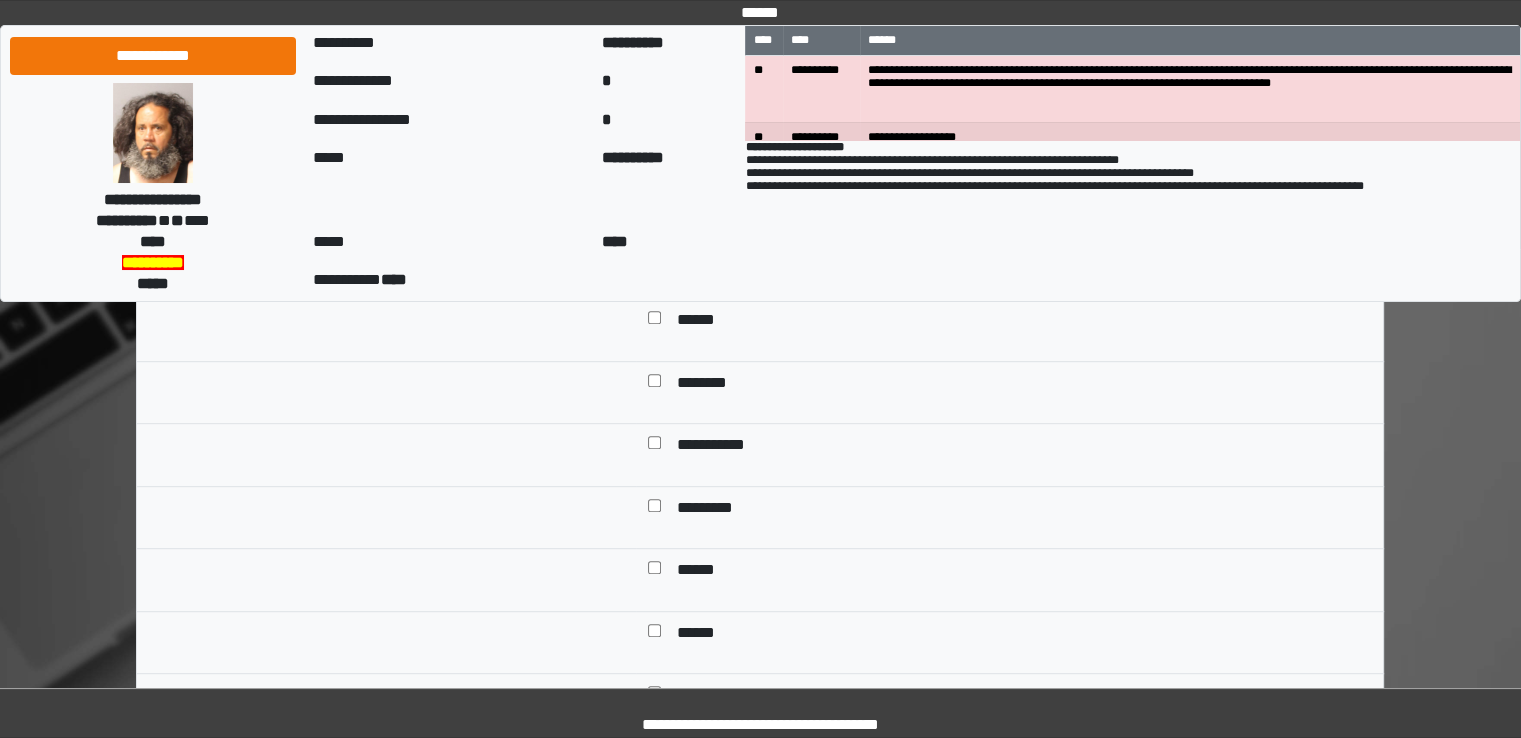 click on "*********" at bounding box center (715, 510) 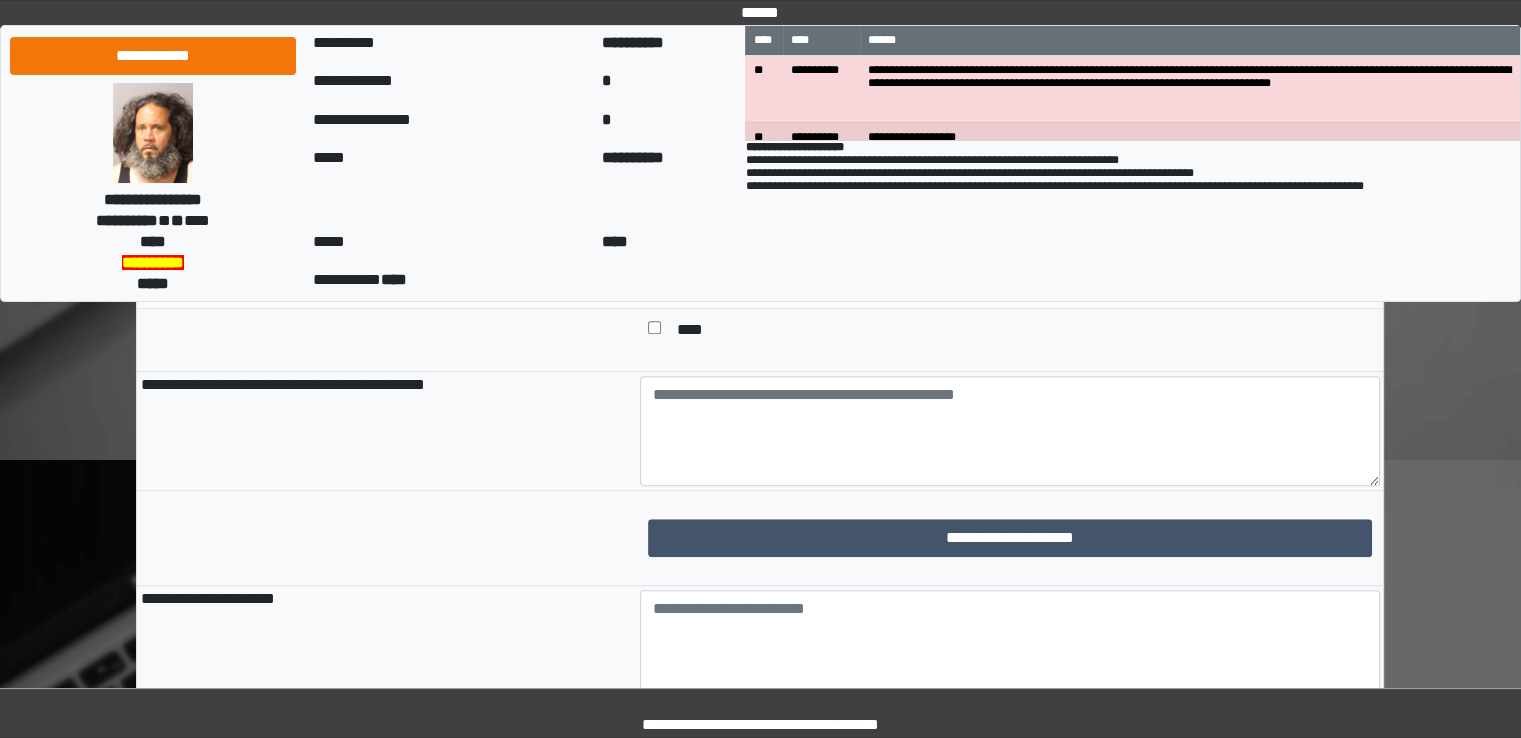 scroll, scrollTop: 1400, scrollLeft: 0, axis: vertical 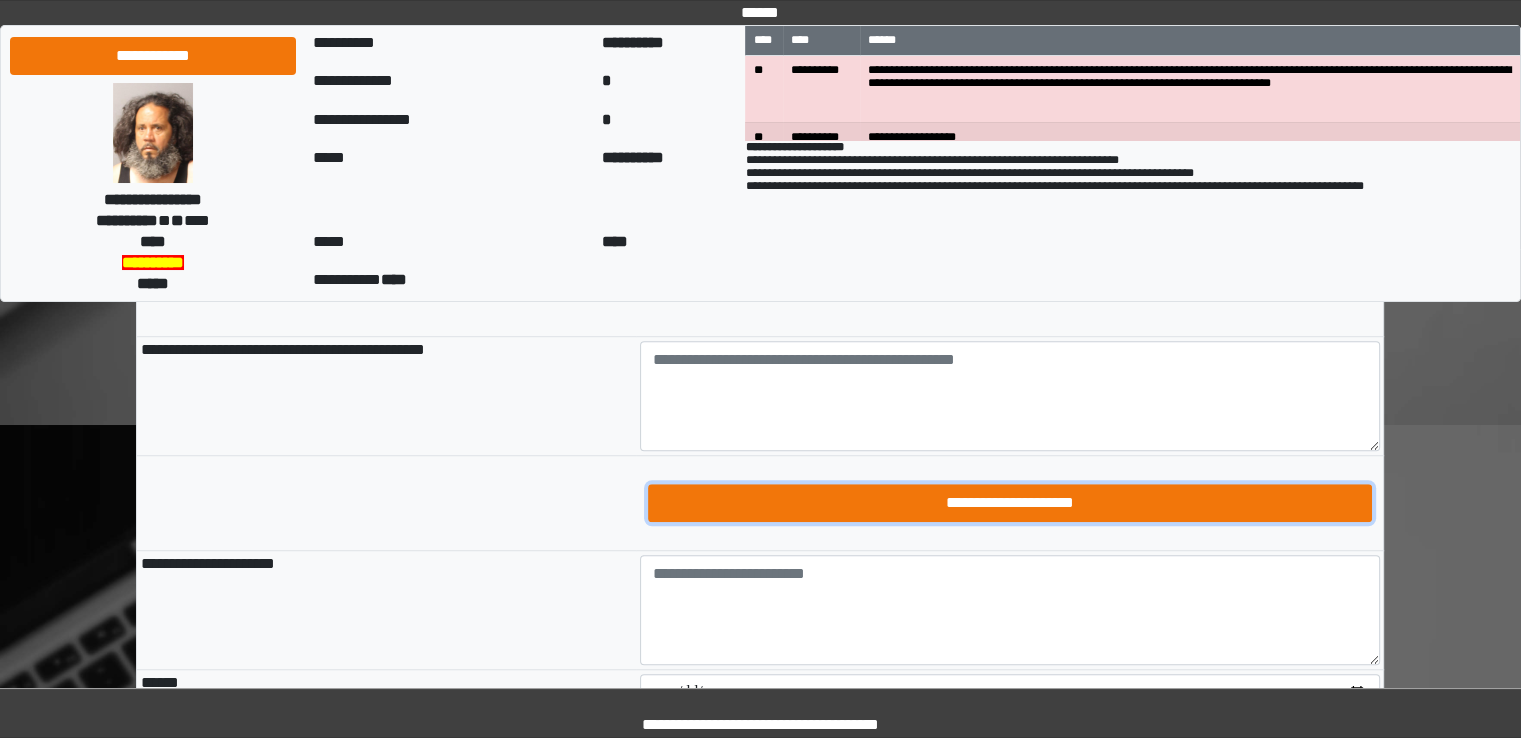 click on "**********" at bounding box center (1010, 503) 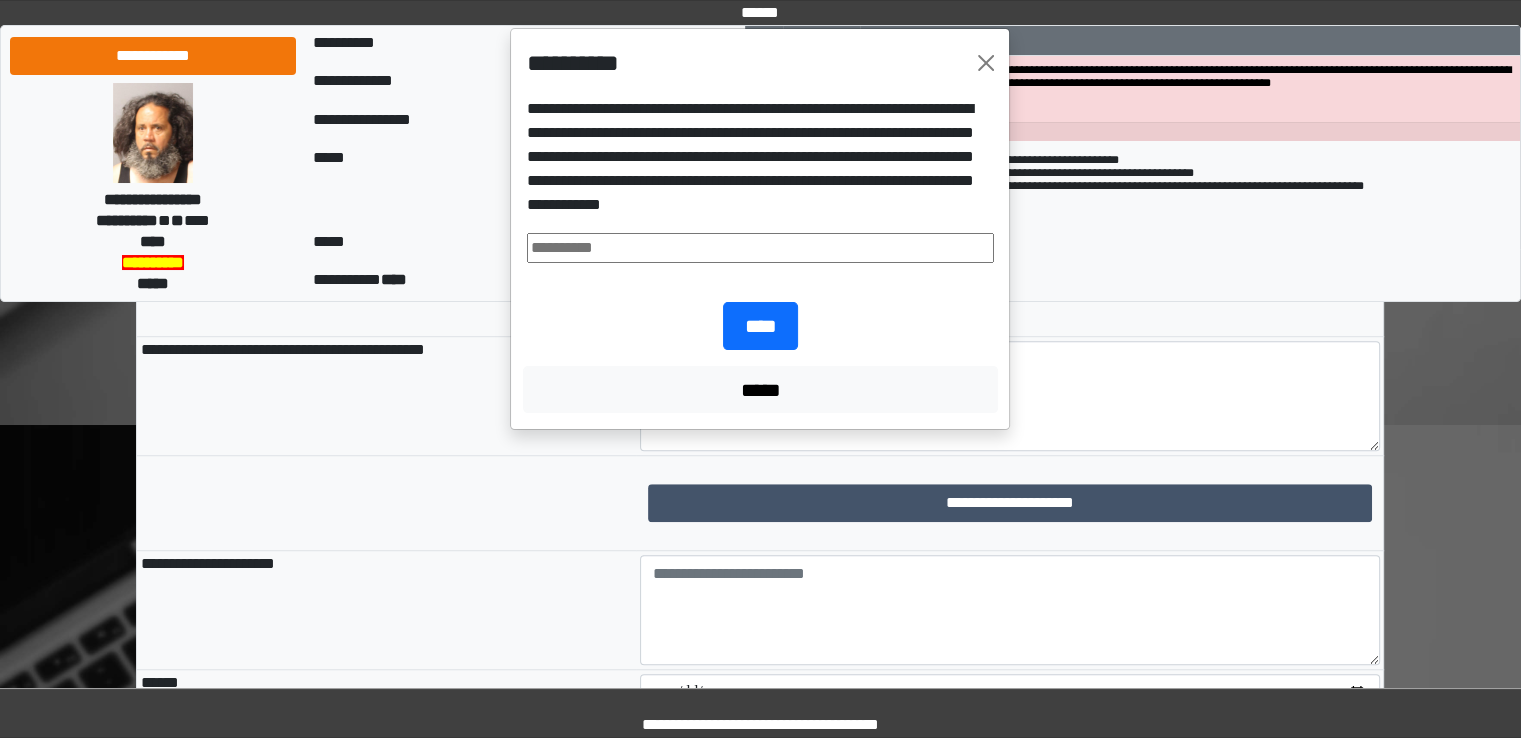 click at bounding box center [760, 248] 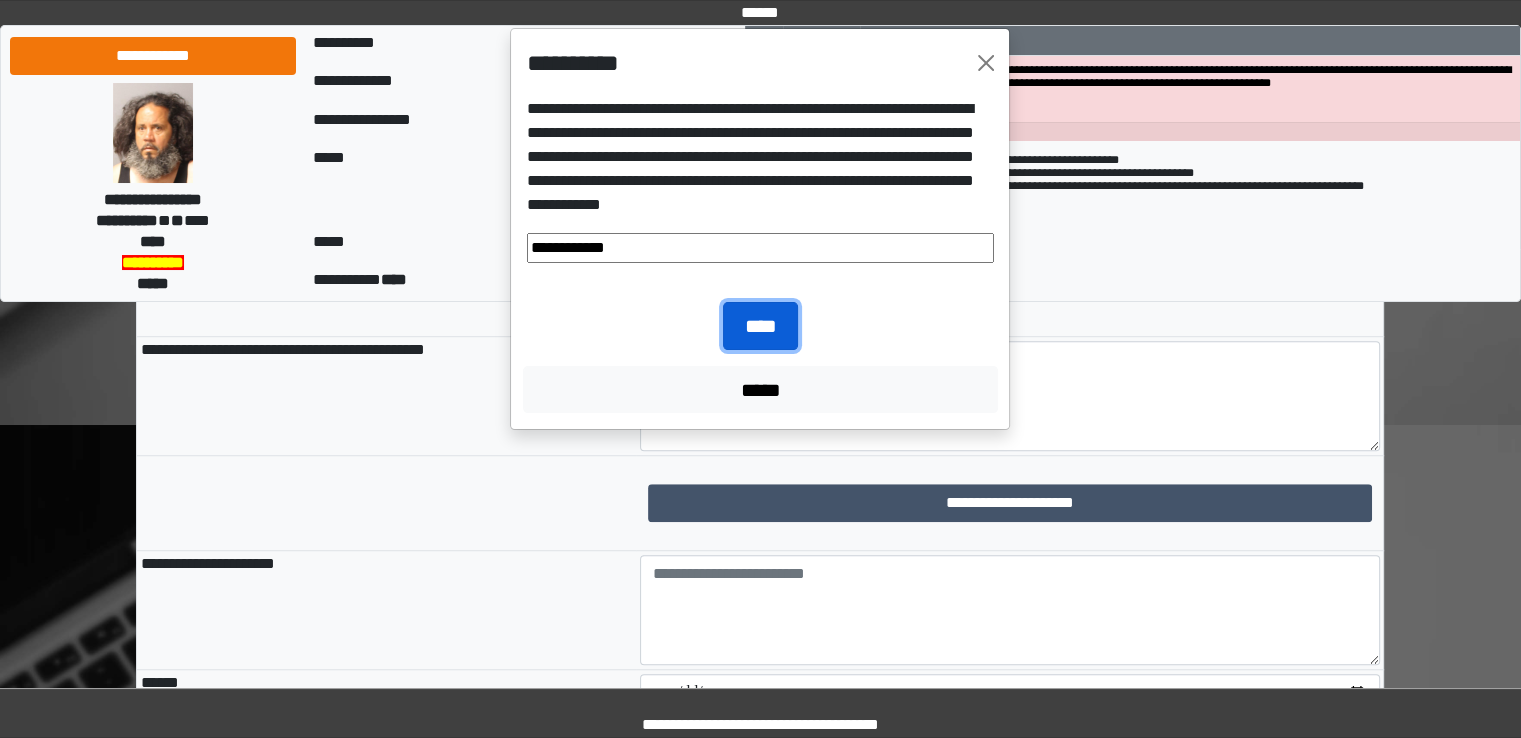 click on "****" at bounding box center [760, 326] 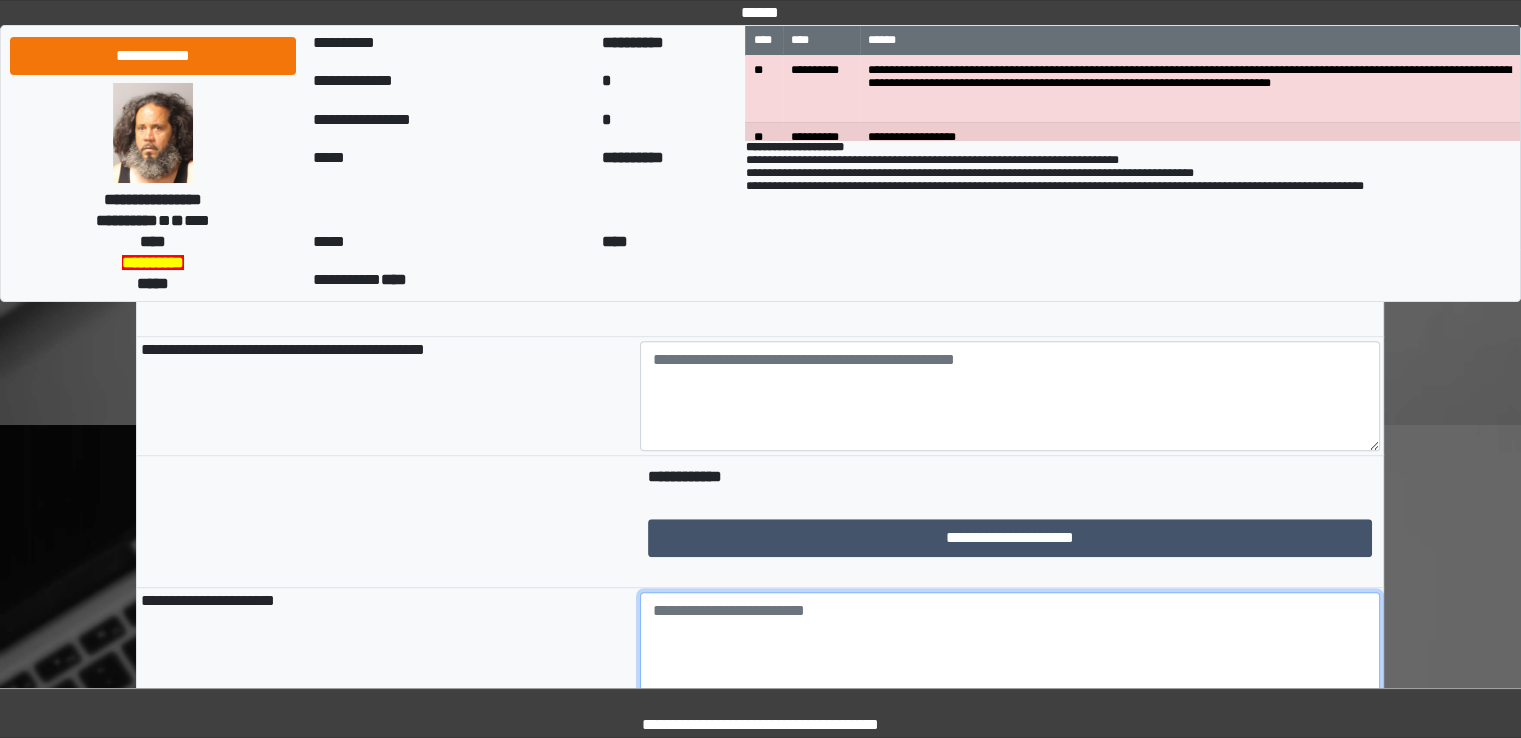 click at bounding box center (1010, 647) 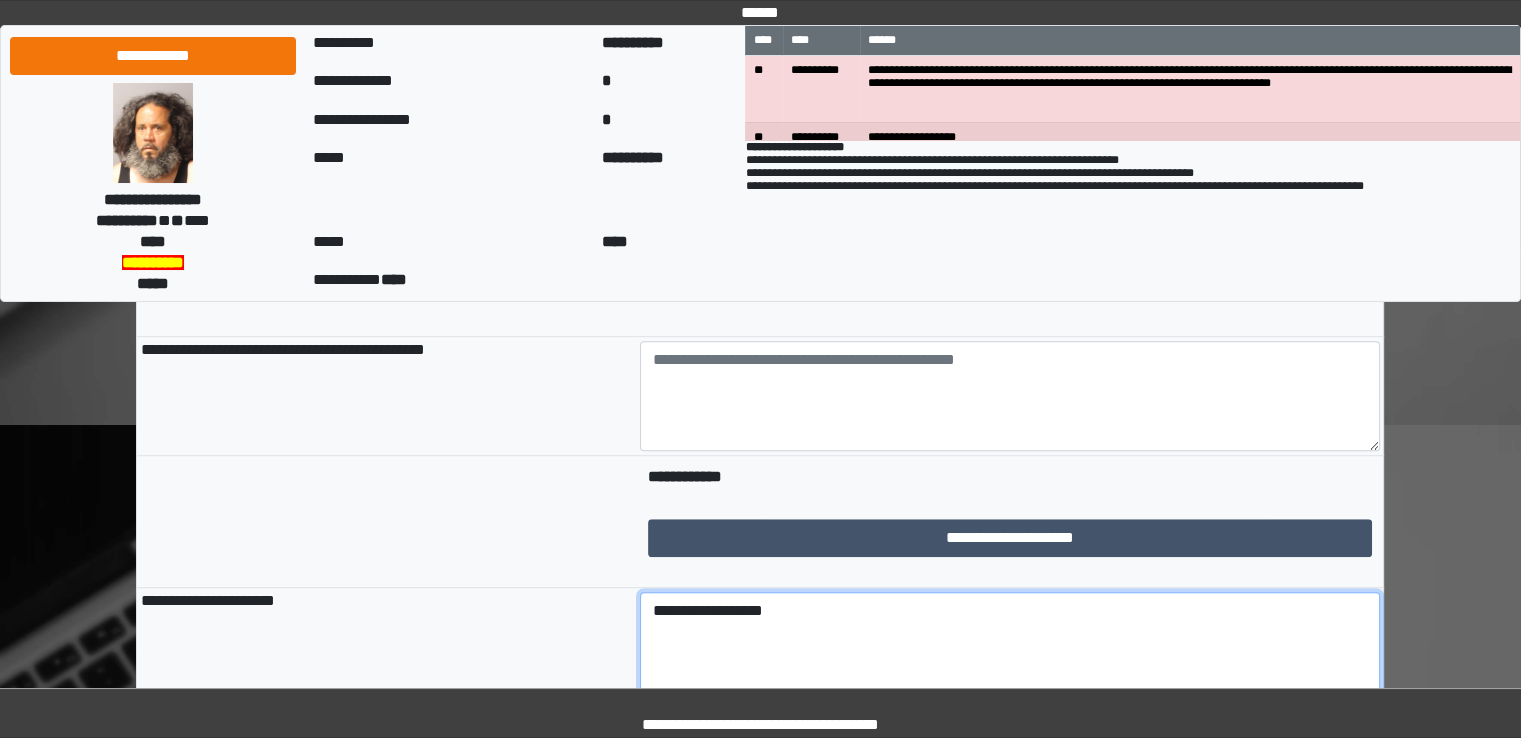 scroll, scrollTop: 1700, scrollLeft: 0, axis: vertical 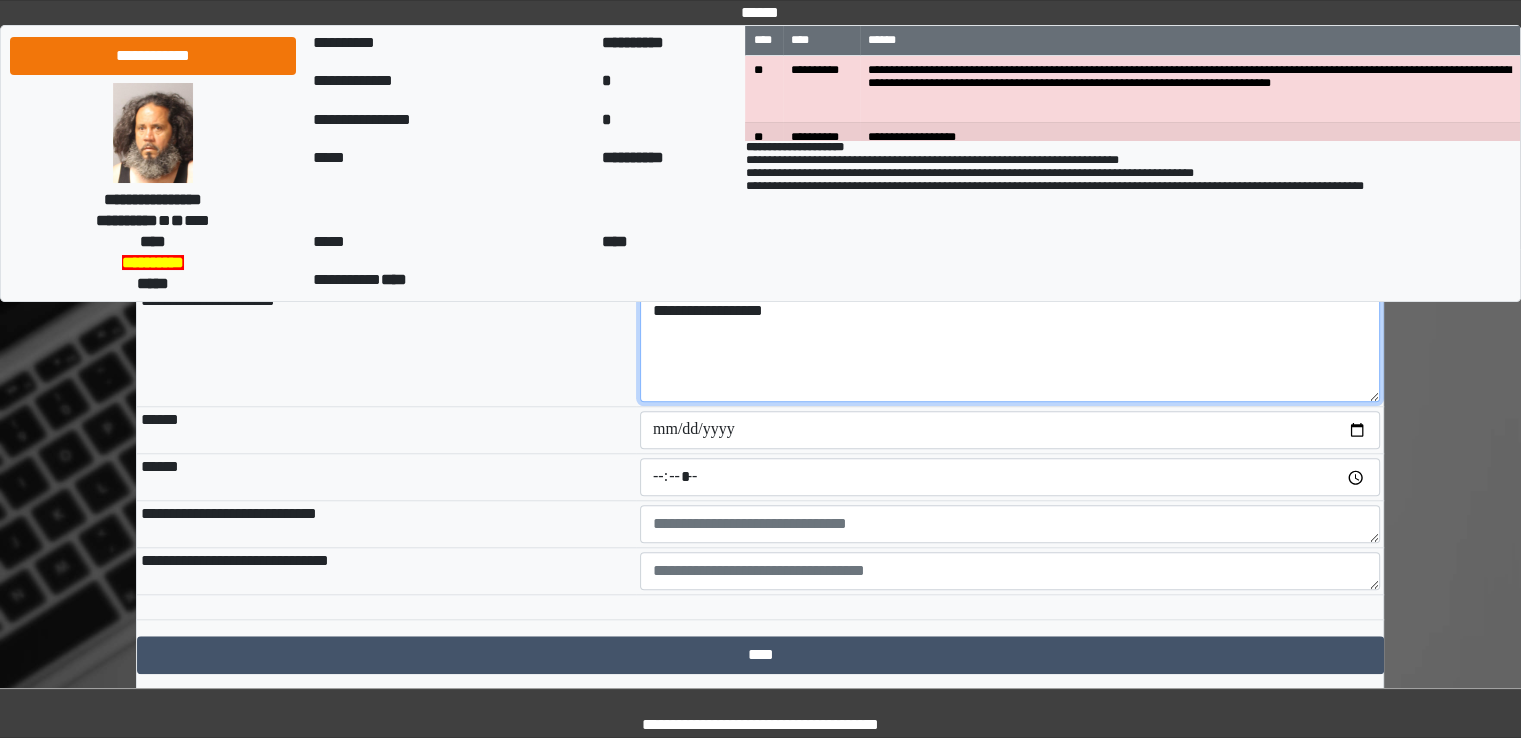 type on "**********" 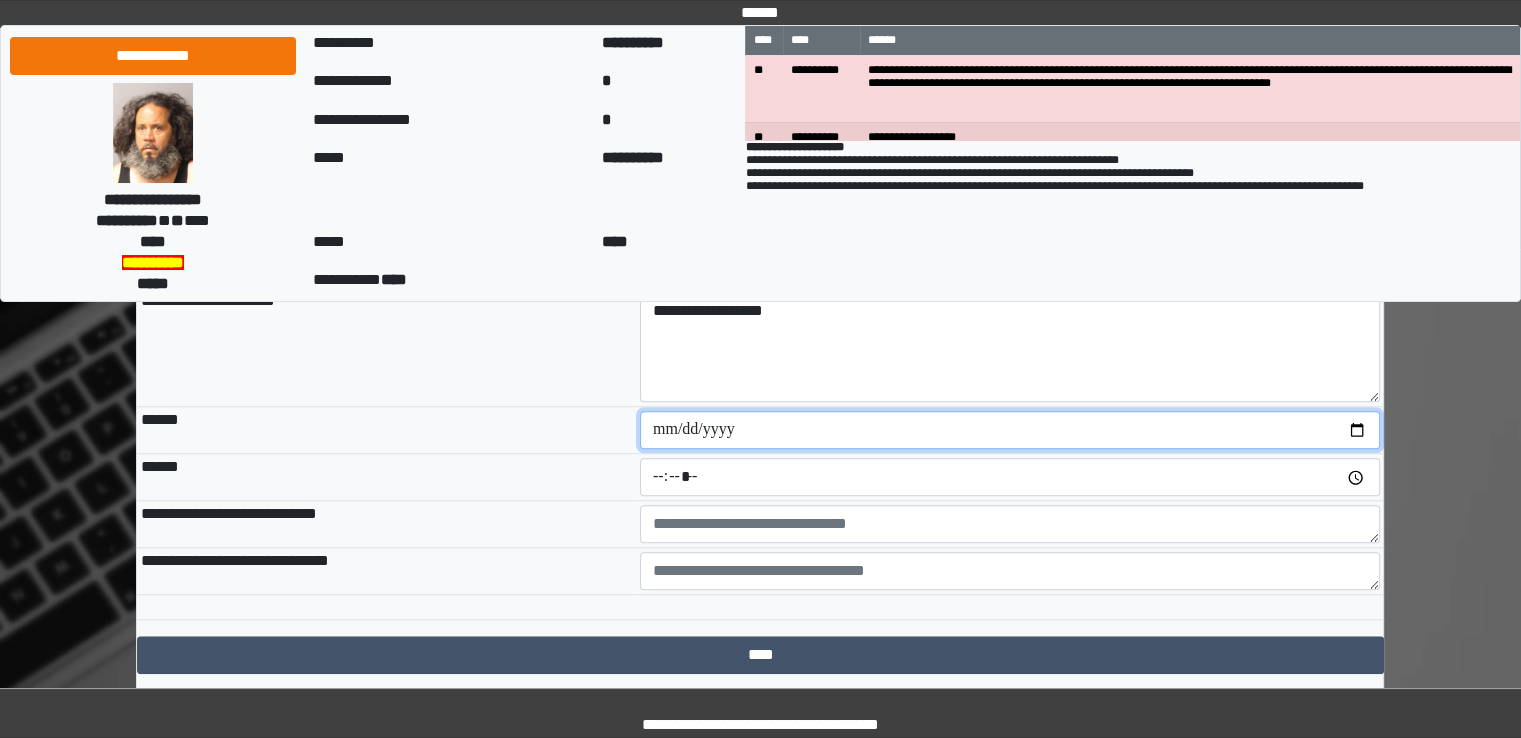 click at bounding box center (1010, 430) 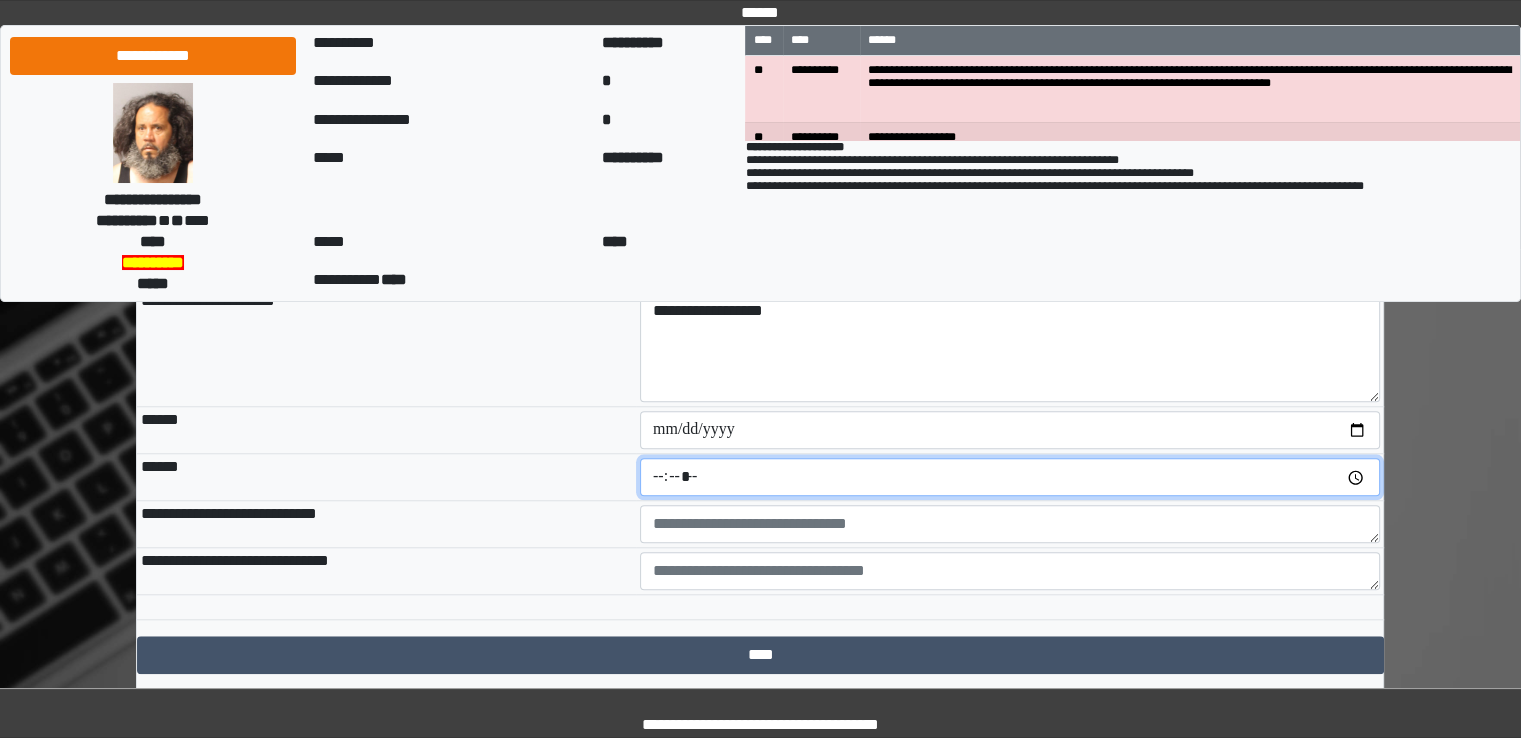 click at bounding box center (1010, 477) 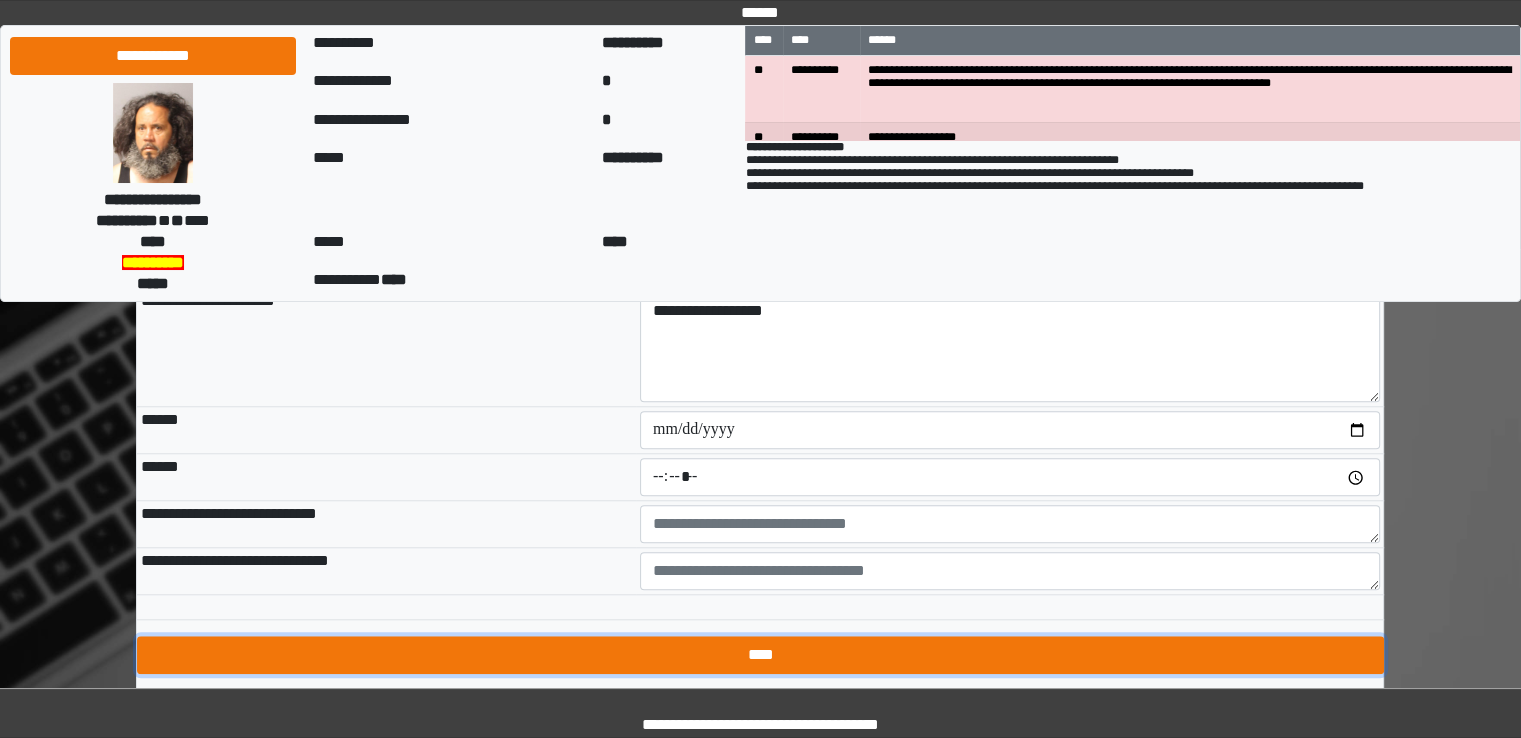 click on "****" at bounding box center [760, 655] 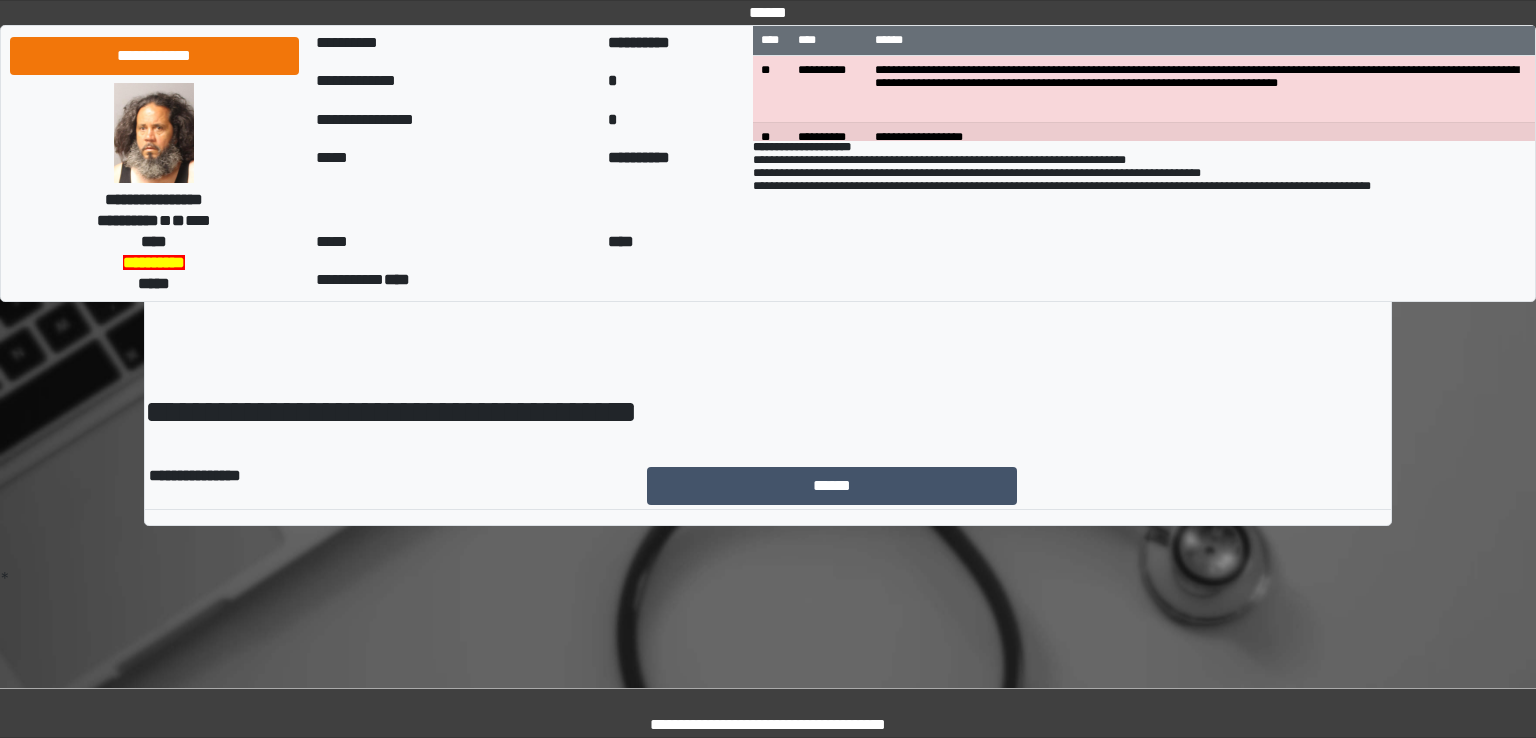 scroll, scrollTop: 0, scrollLeft: 0, axis: both 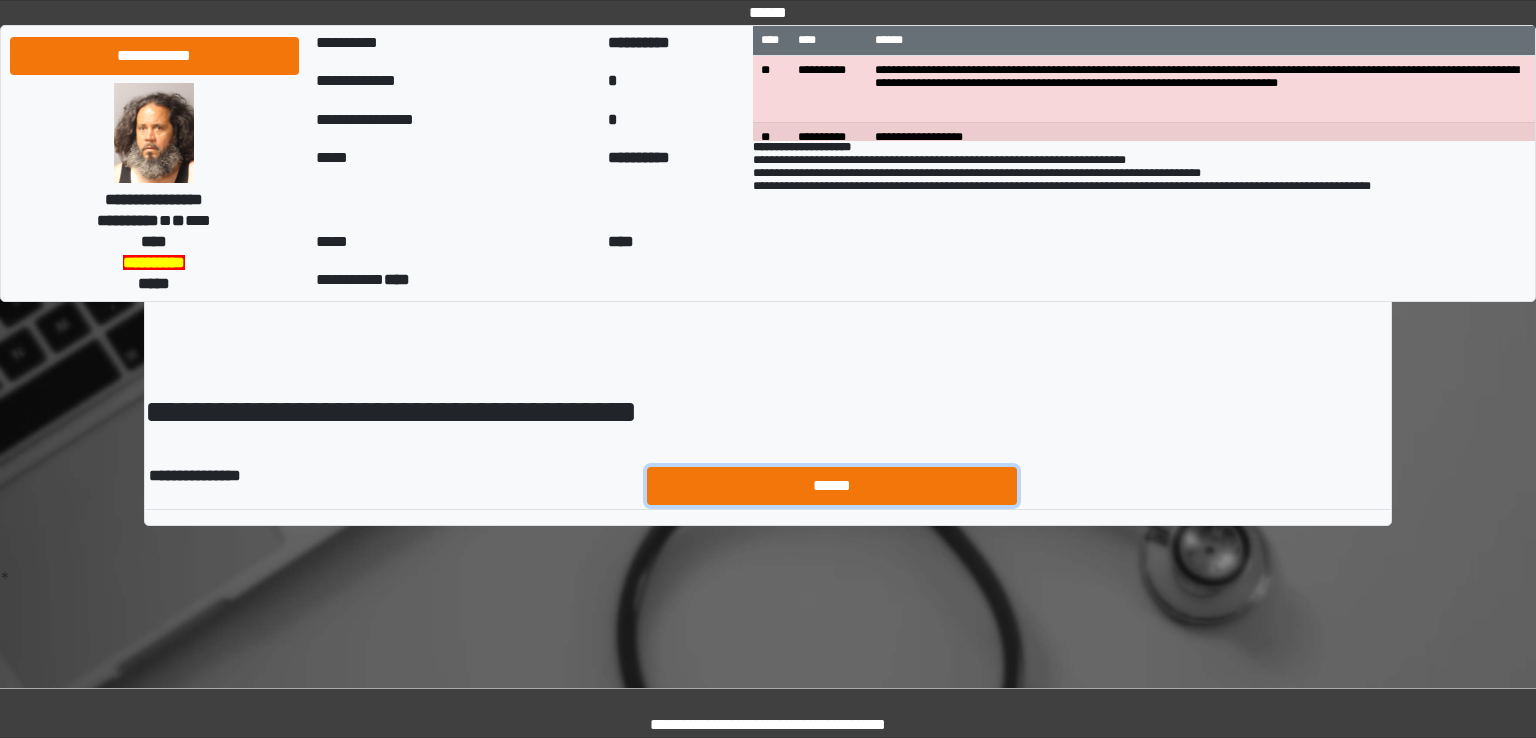 click on "******" at bounding box center [832, 486] 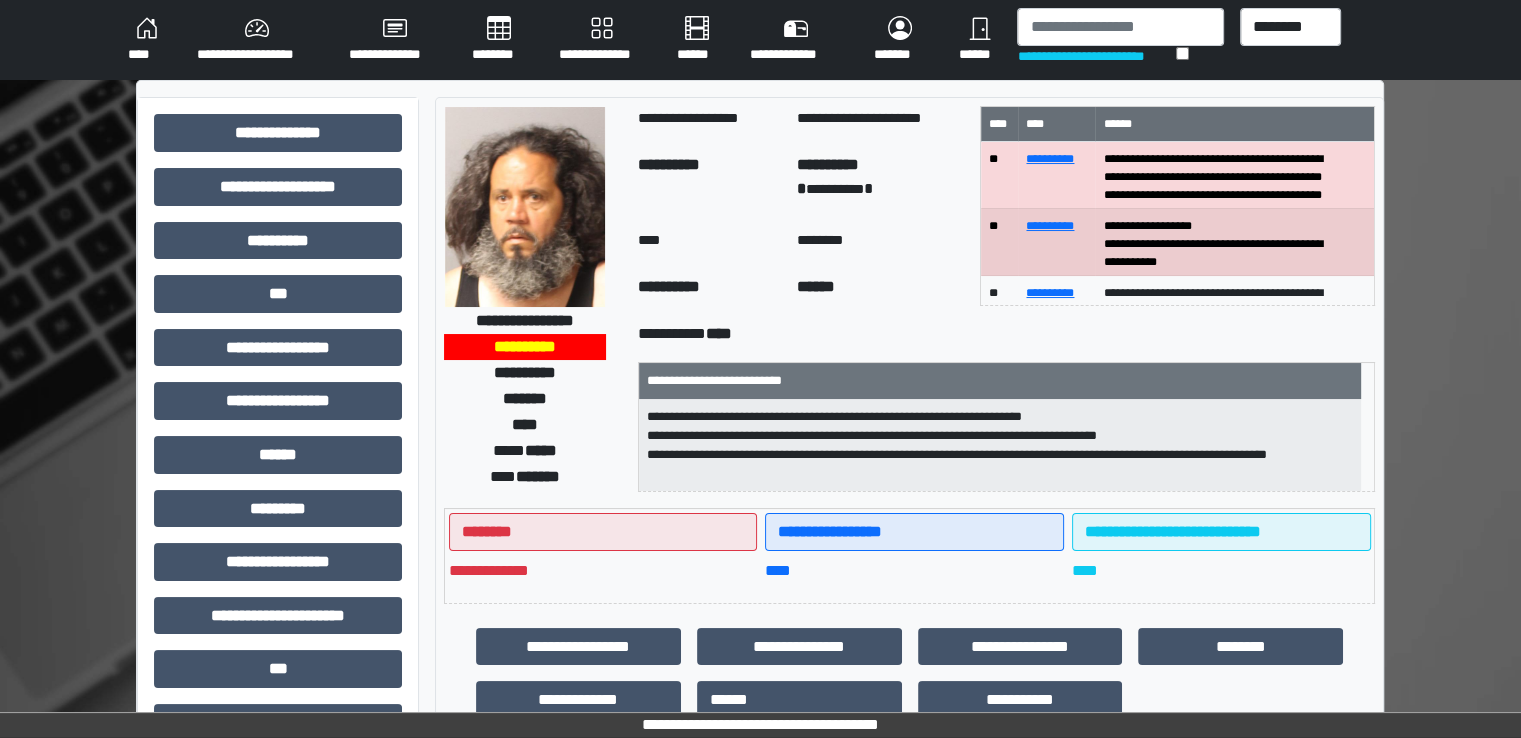 scroll, scrollTop: 428, scrollLeft: 0, axis: vertical 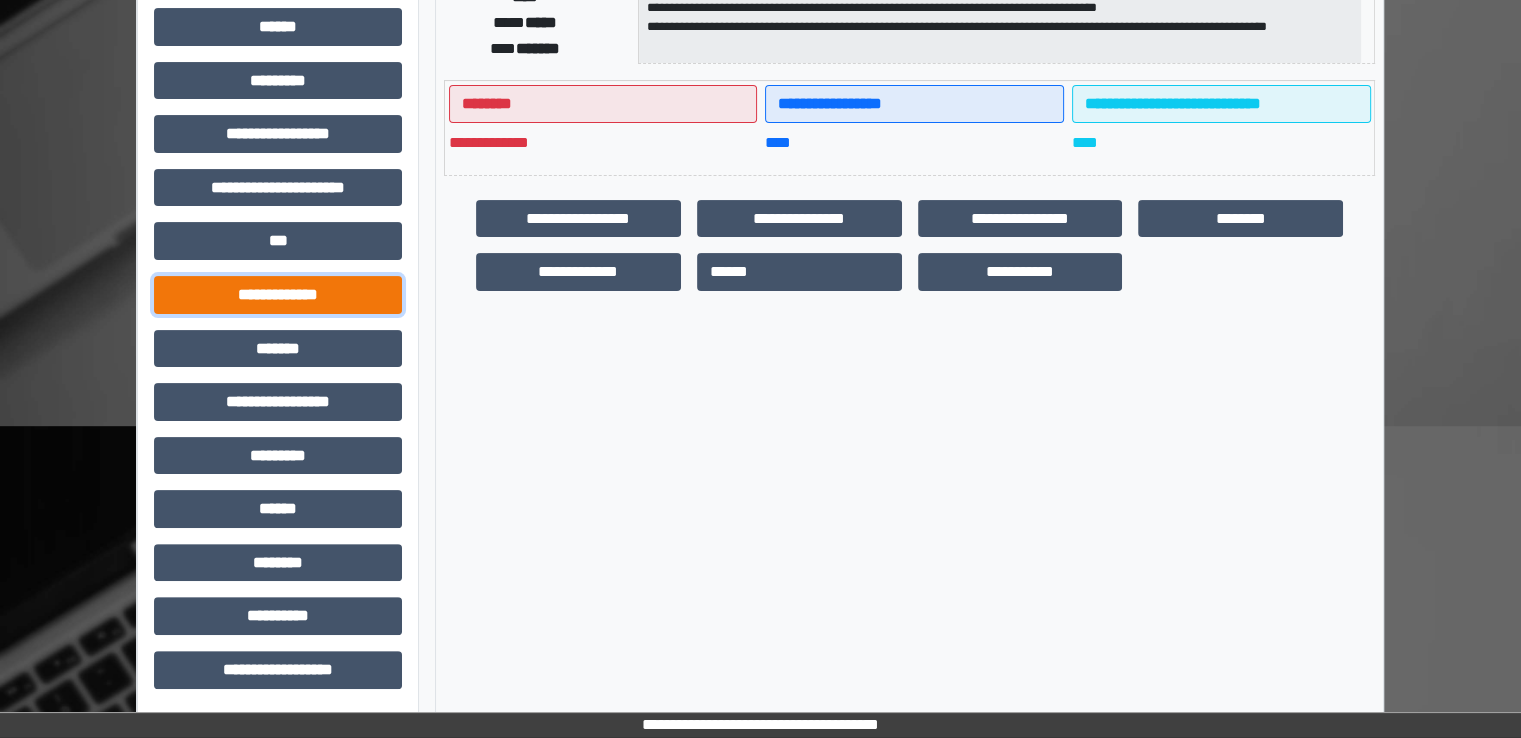 click on "**********" at bounding box center [278, 295] 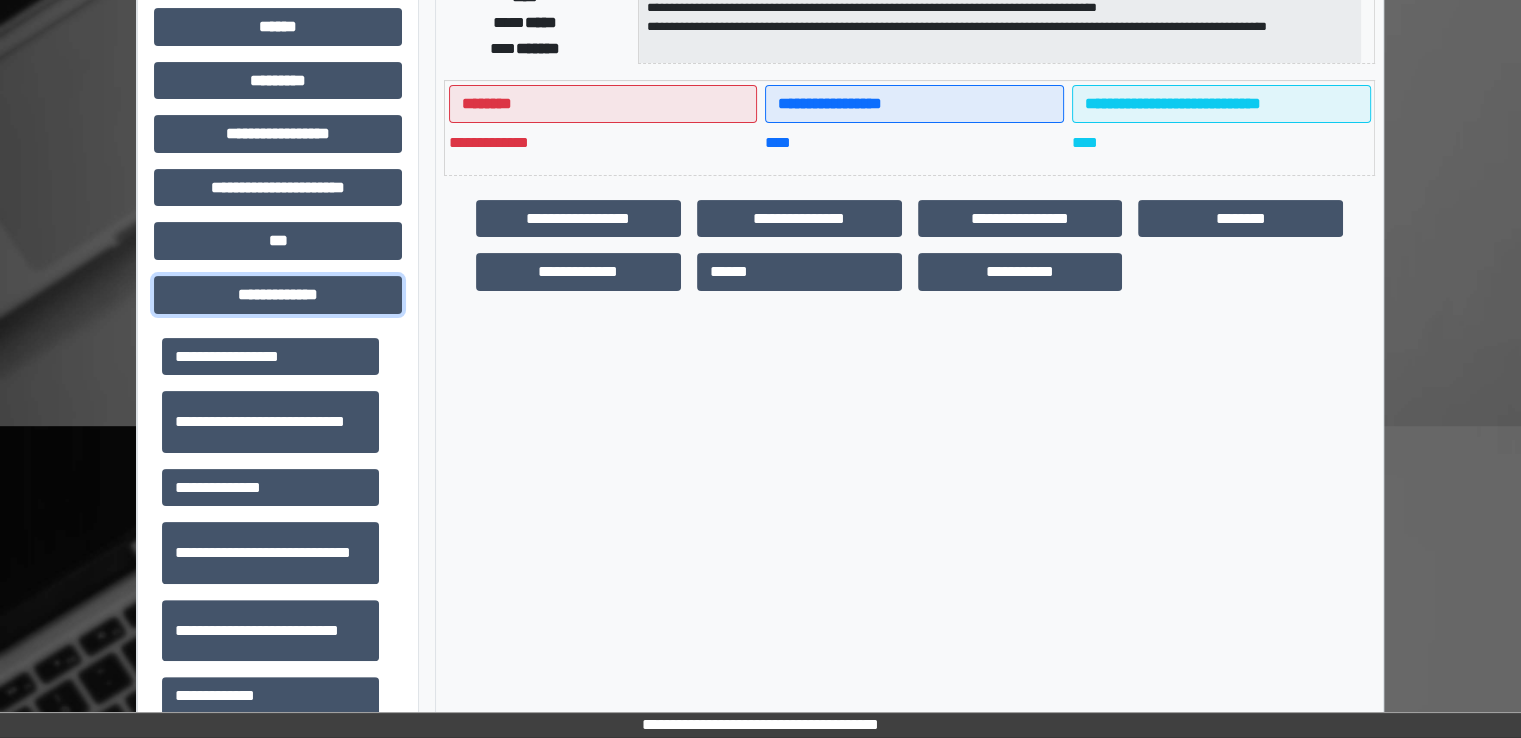 scroll, scrollTop: 400, scrollLeft: 0, axis: vertical 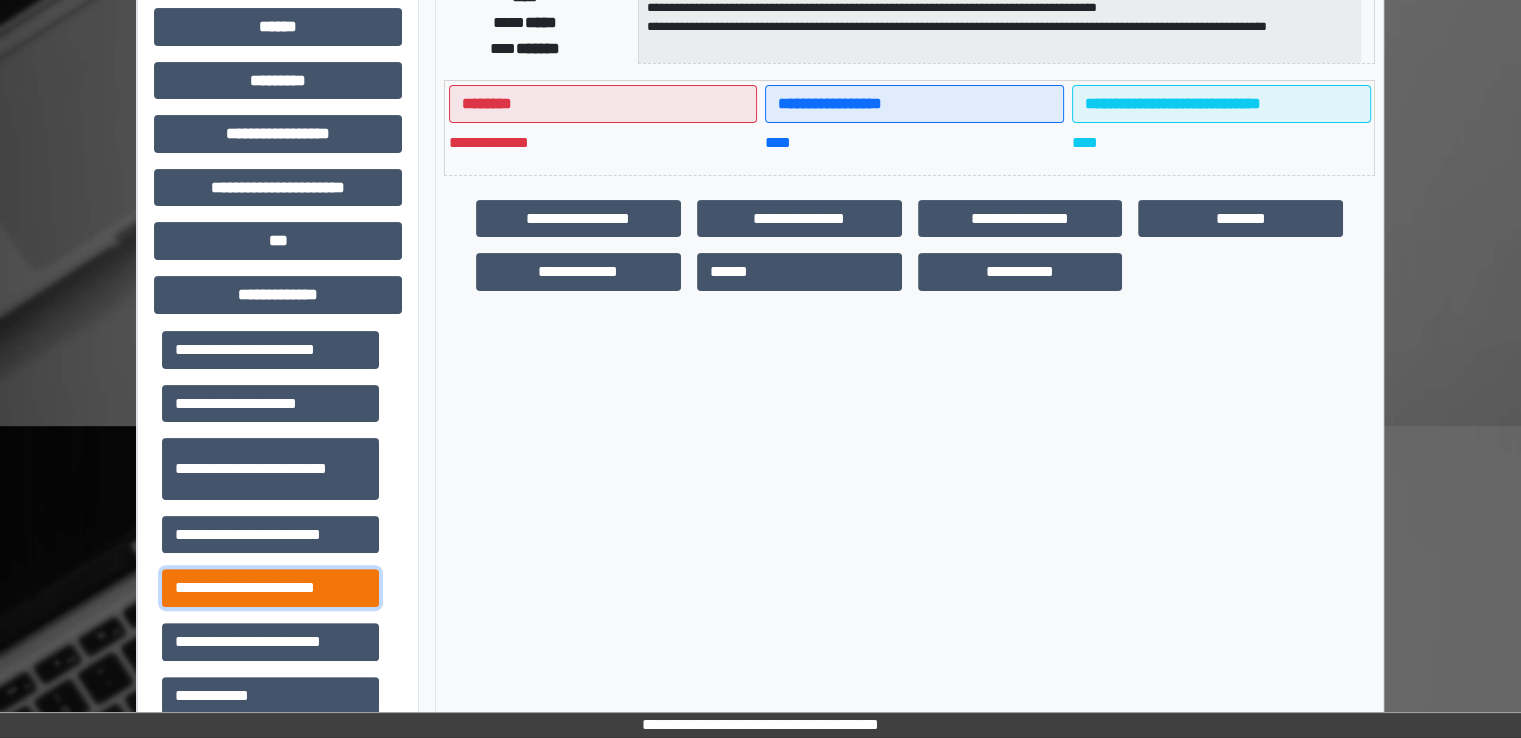 click on "**********" at bounding box center [270, 588] 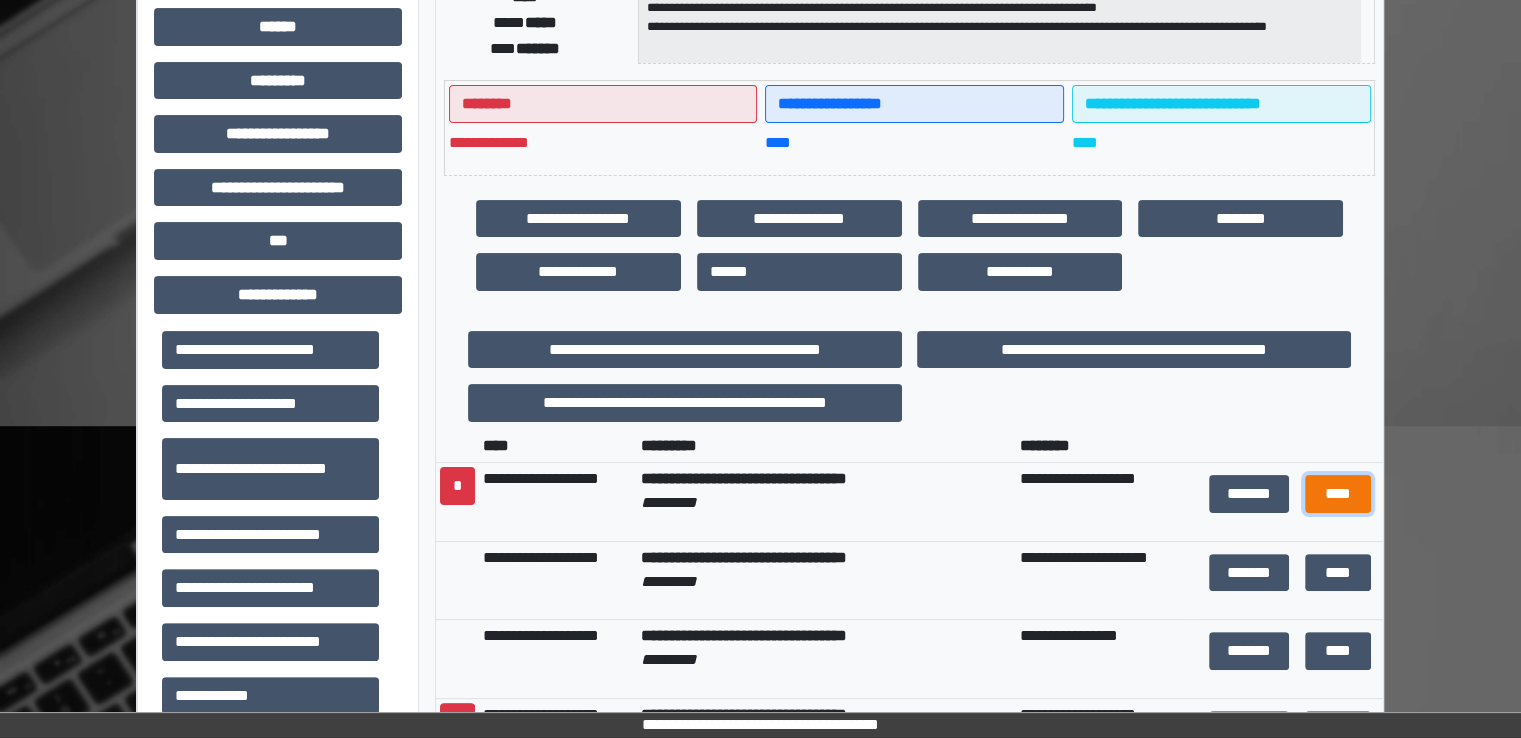 click on "****" at bounding box center (1338, 494) 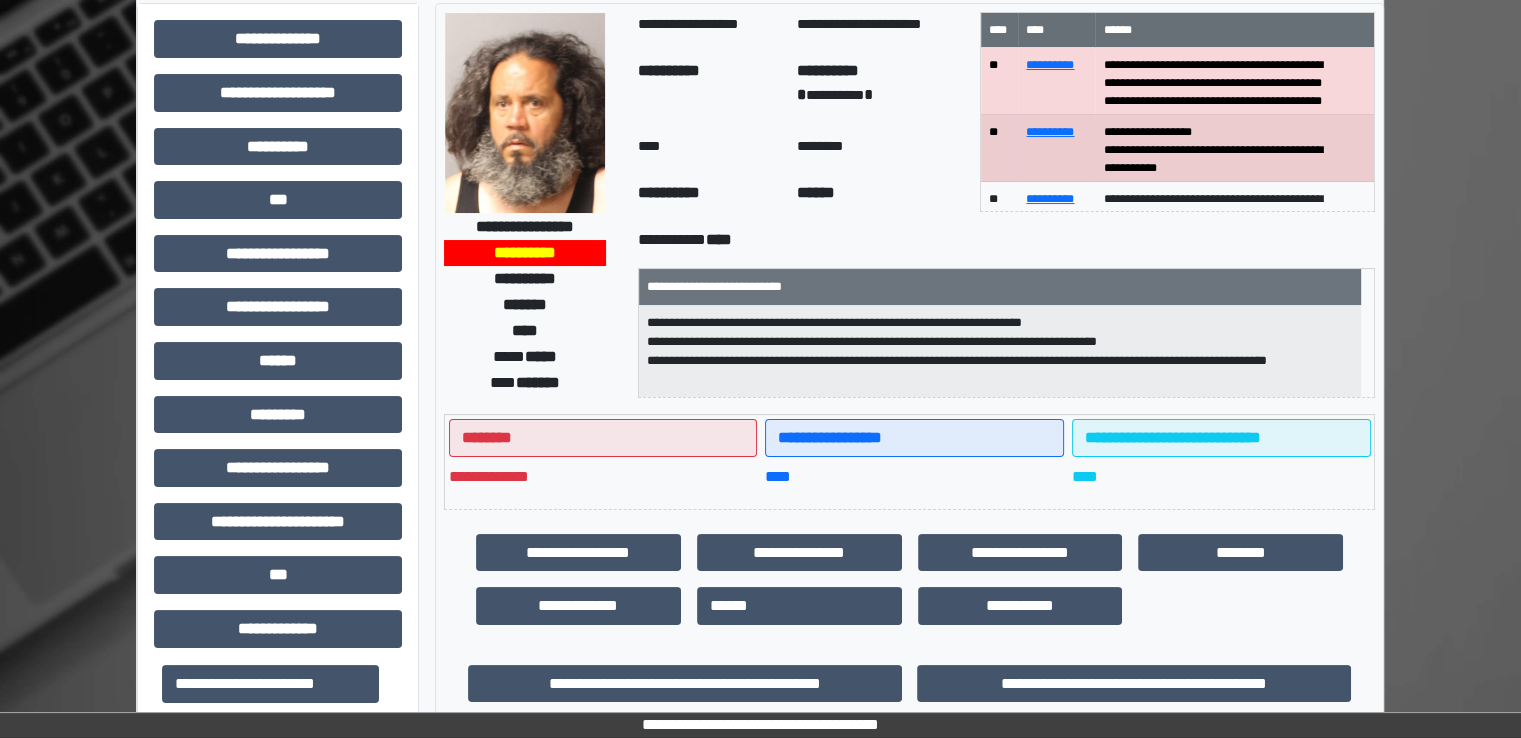 scroll, scrollTop: 0, scrollLeft: 0, axis: both 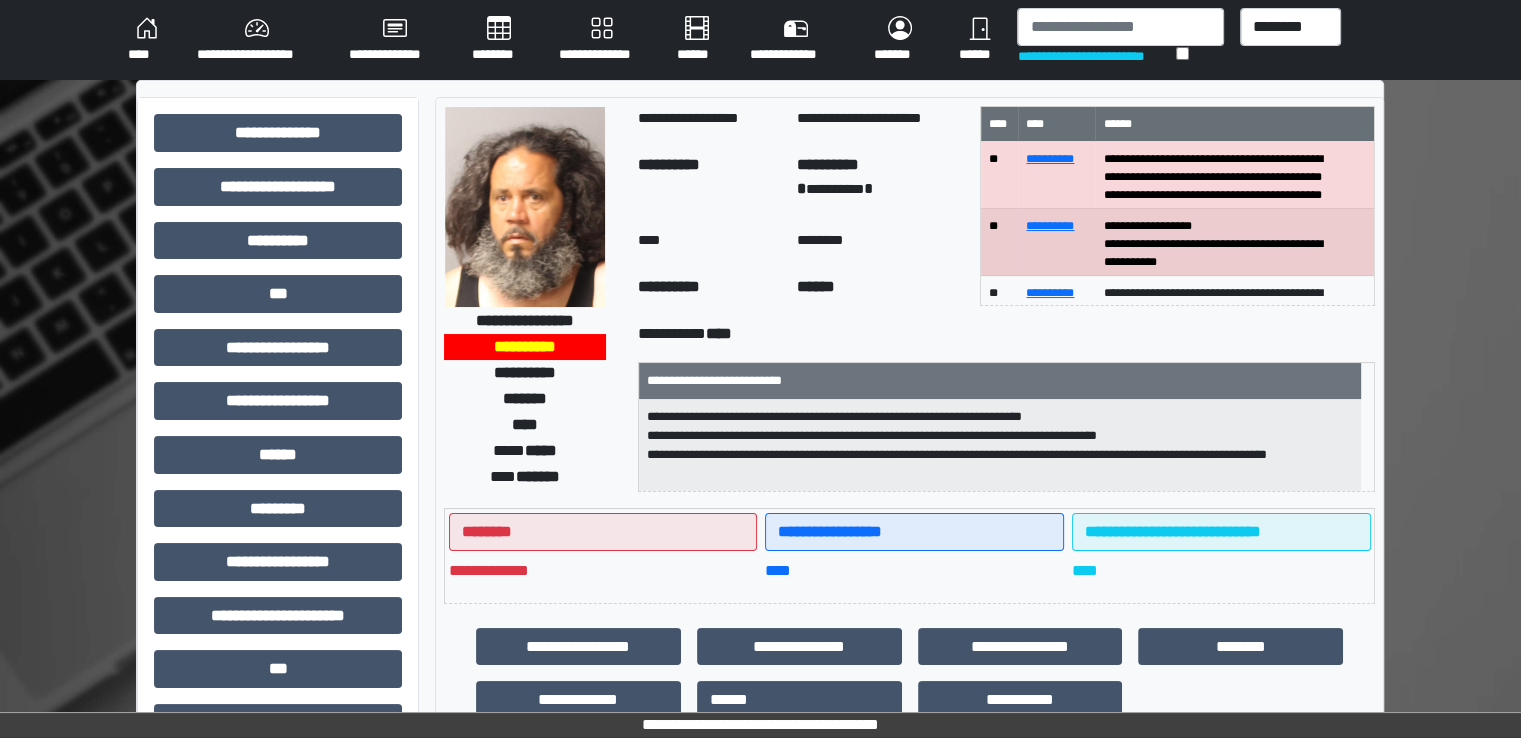 click on "****" at bounding box center [146, 40] 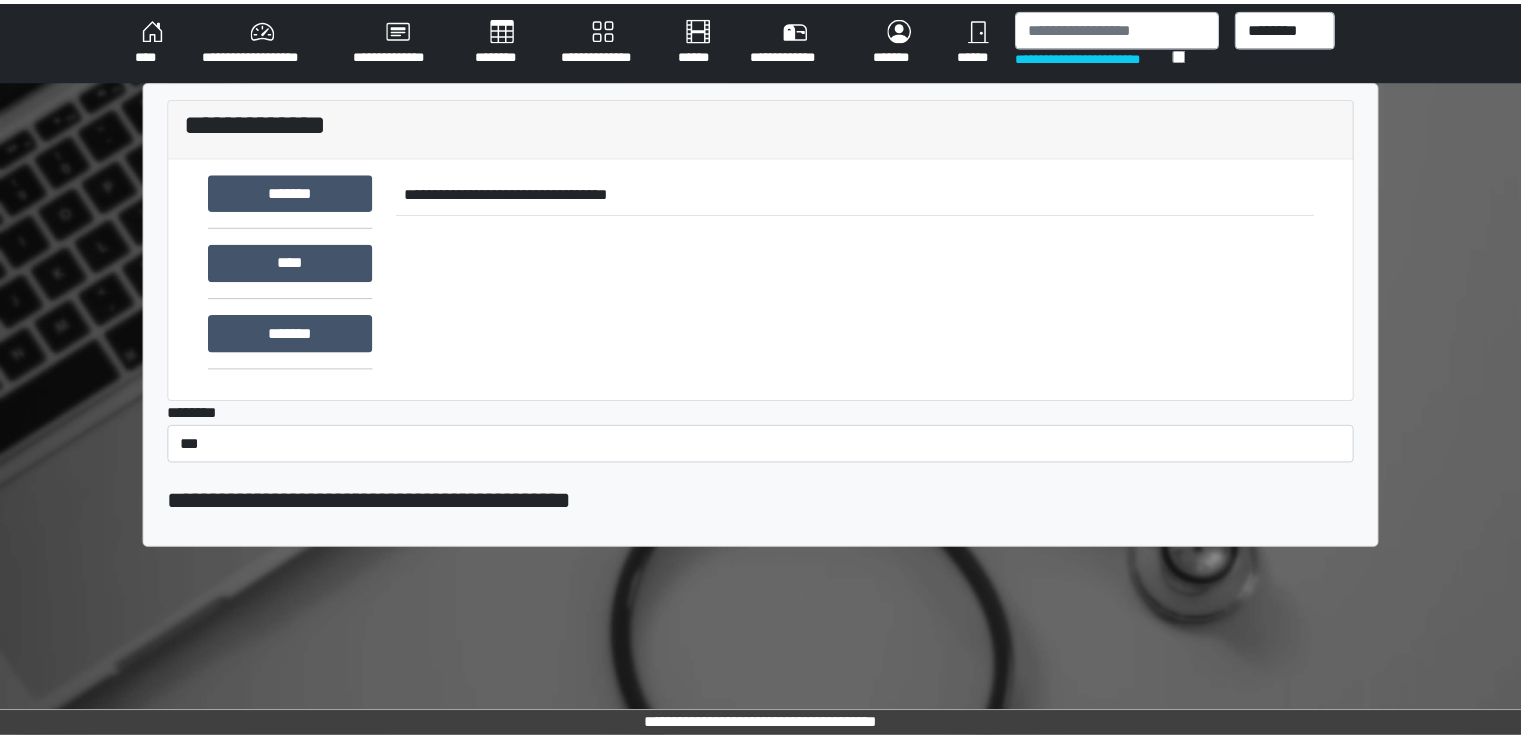 scroll, scrollTop: 0, scrollLeft: 0, axis: both 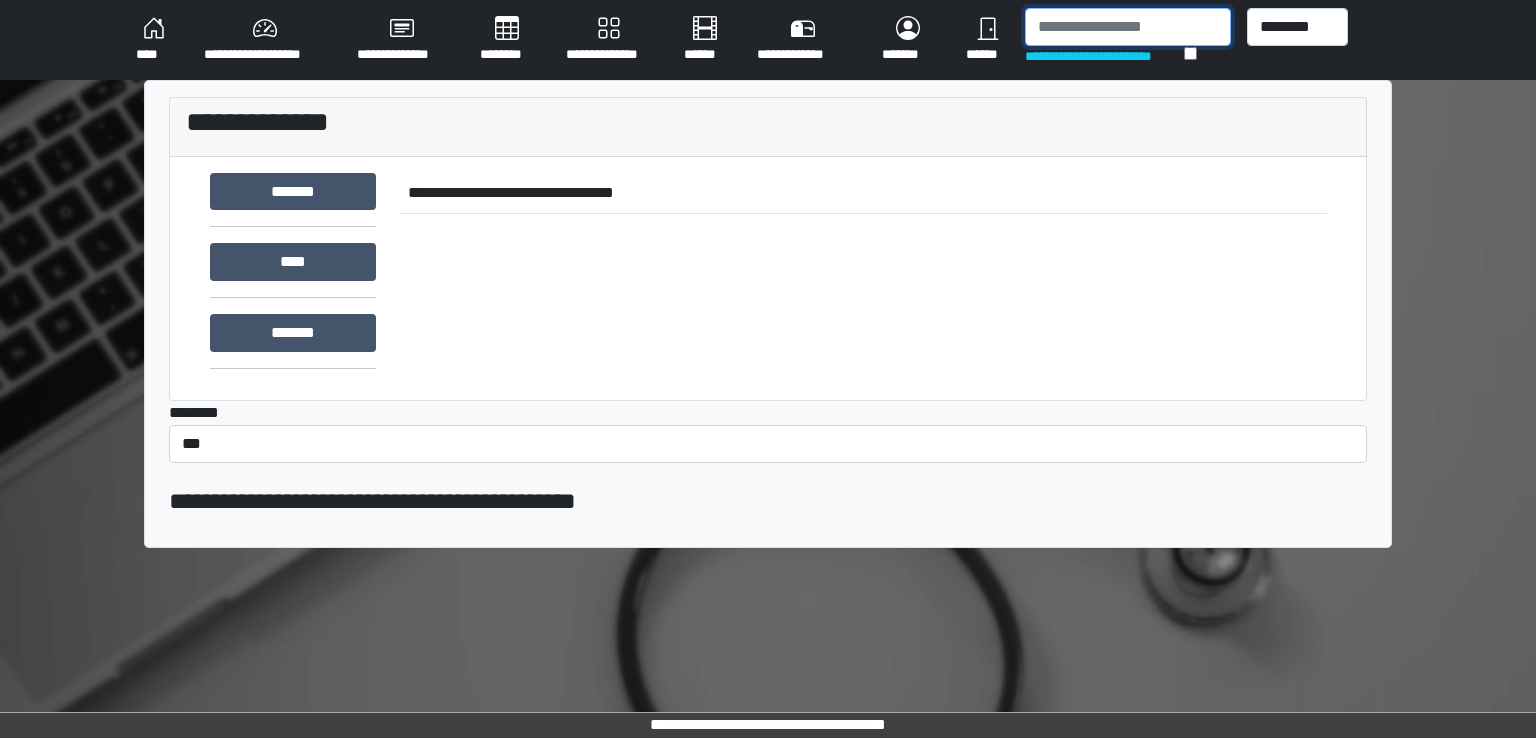 click at bounding box center (1128, 27) 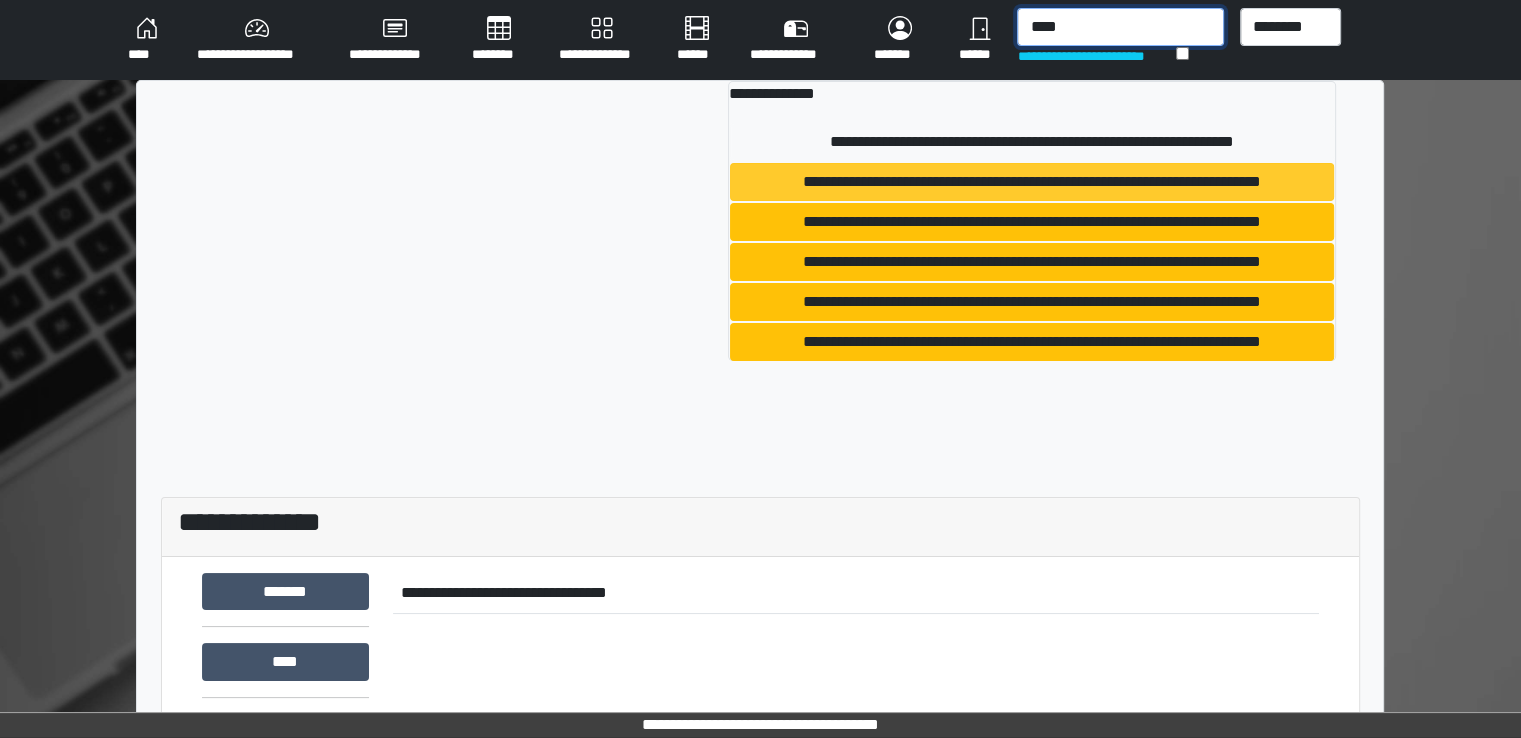 type on "****" 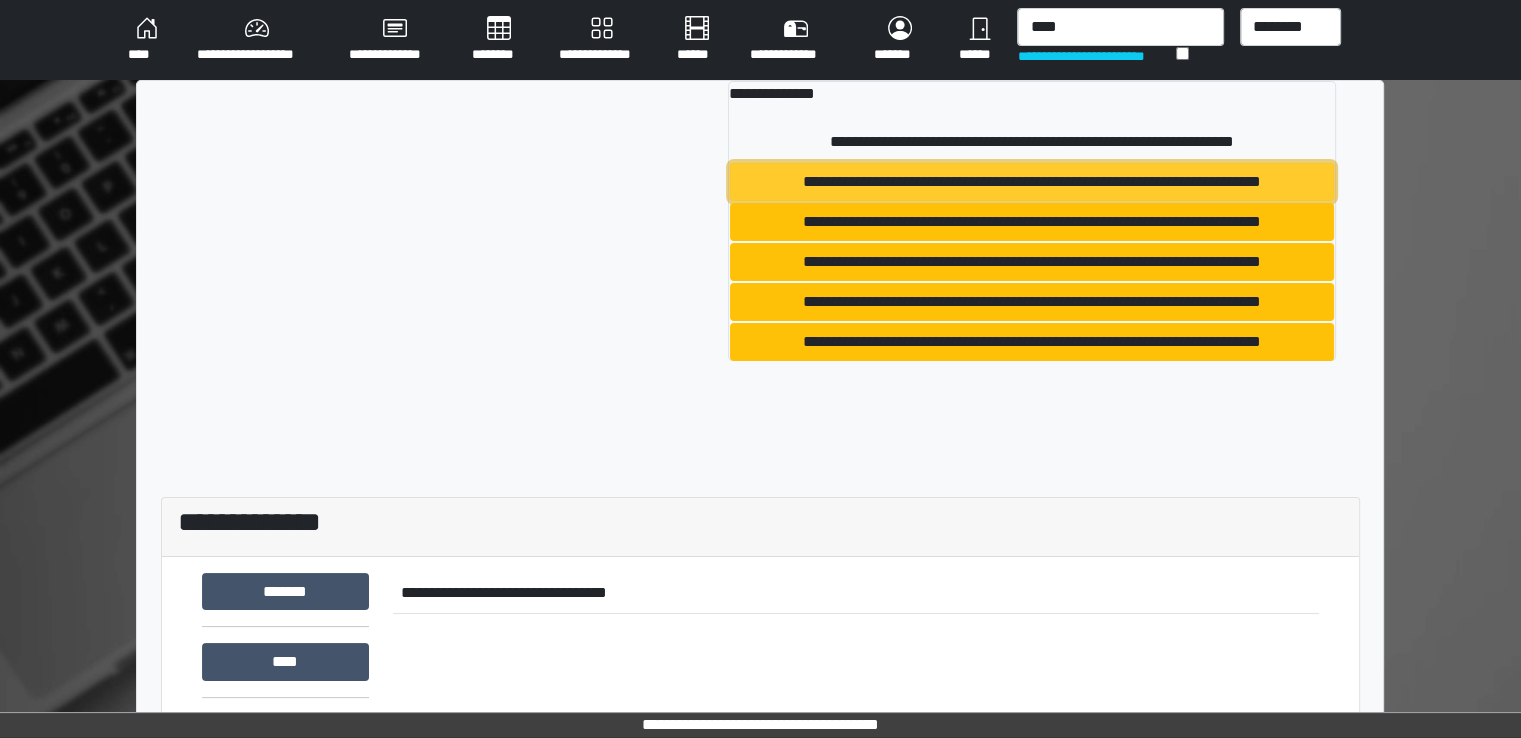 click on "**********" at bounding box center (1032, 182) 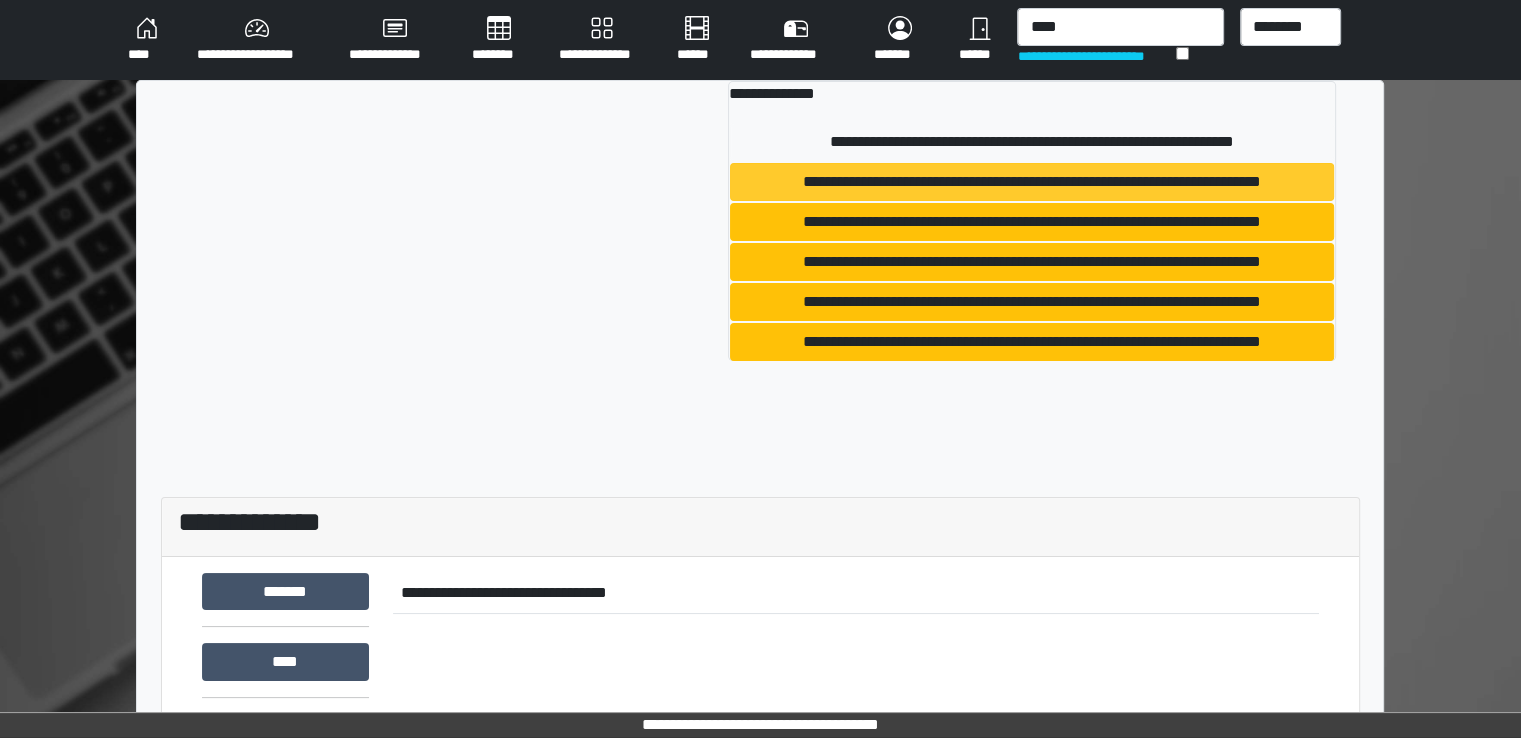 type 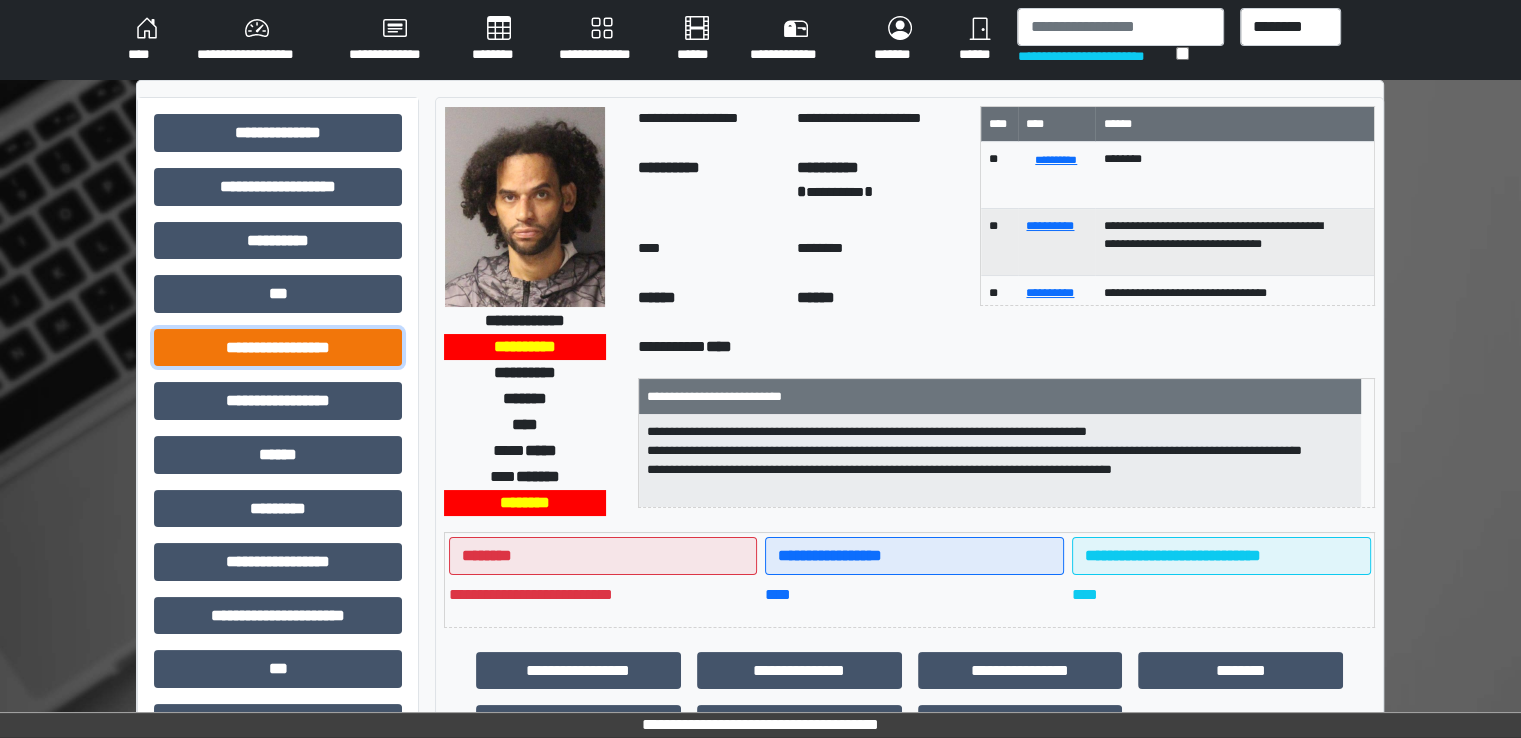 click on "**********" at bounding box center (278, 348) 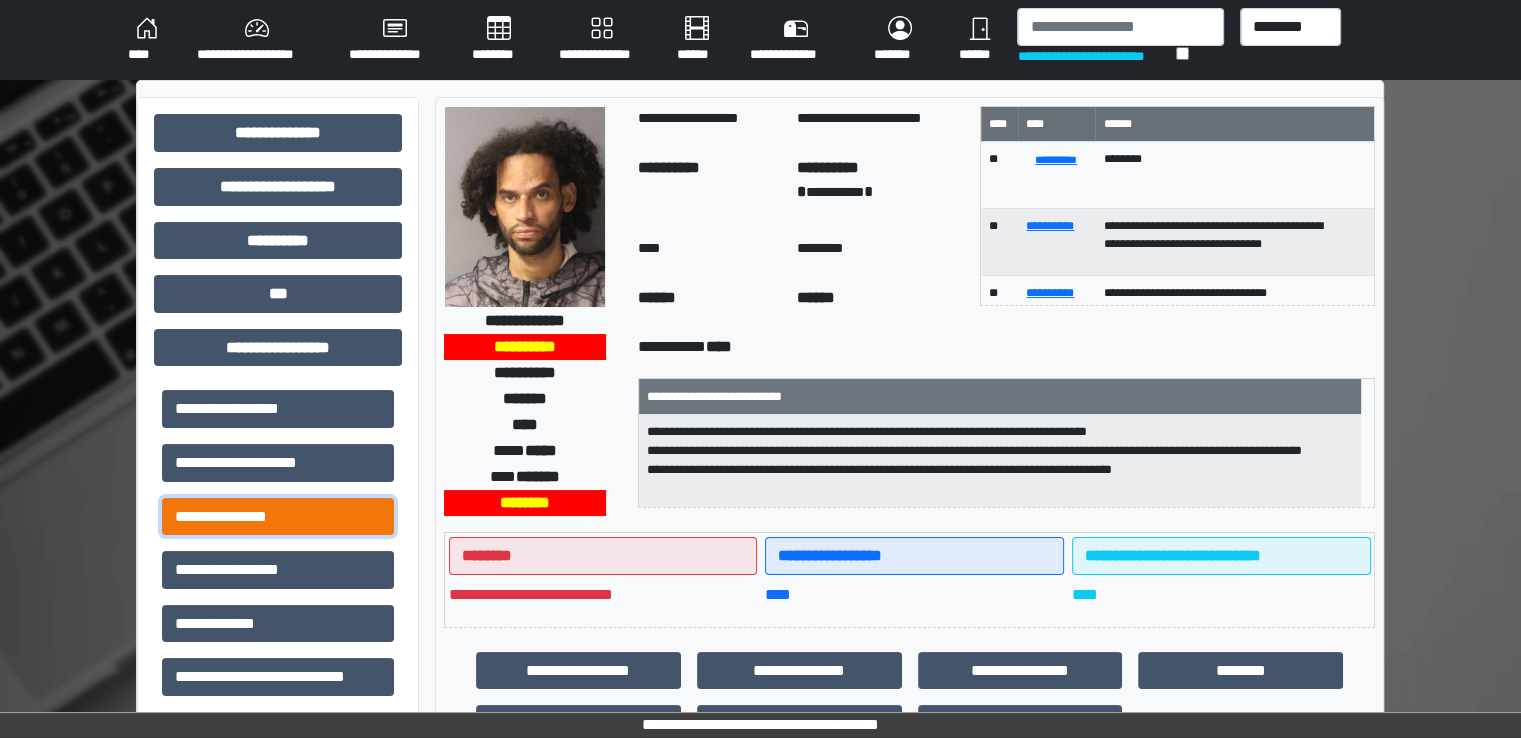 click on "**********" at bounding box center [278, 517] 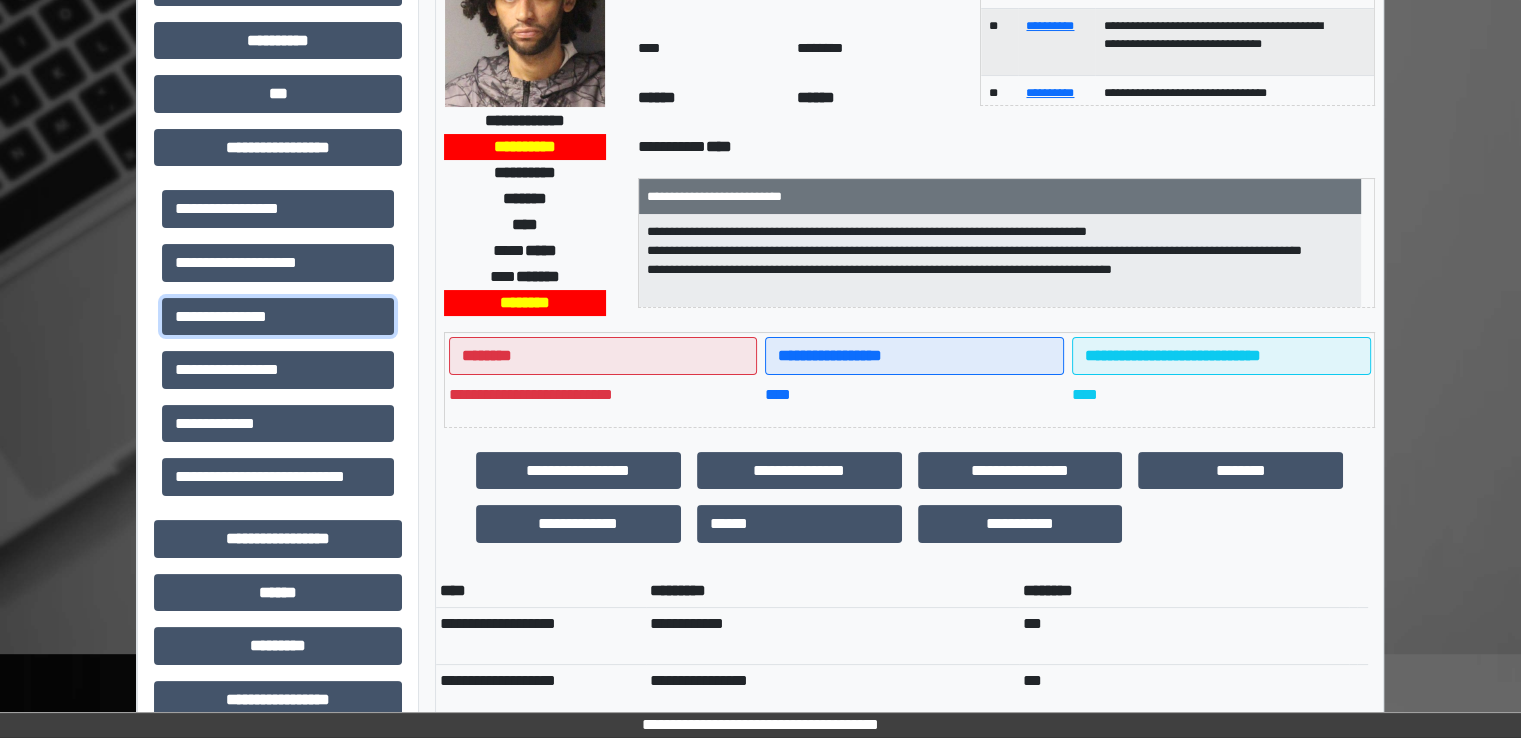scroll, scrollTop: 766, scrollLeft: 0, axis: vertical 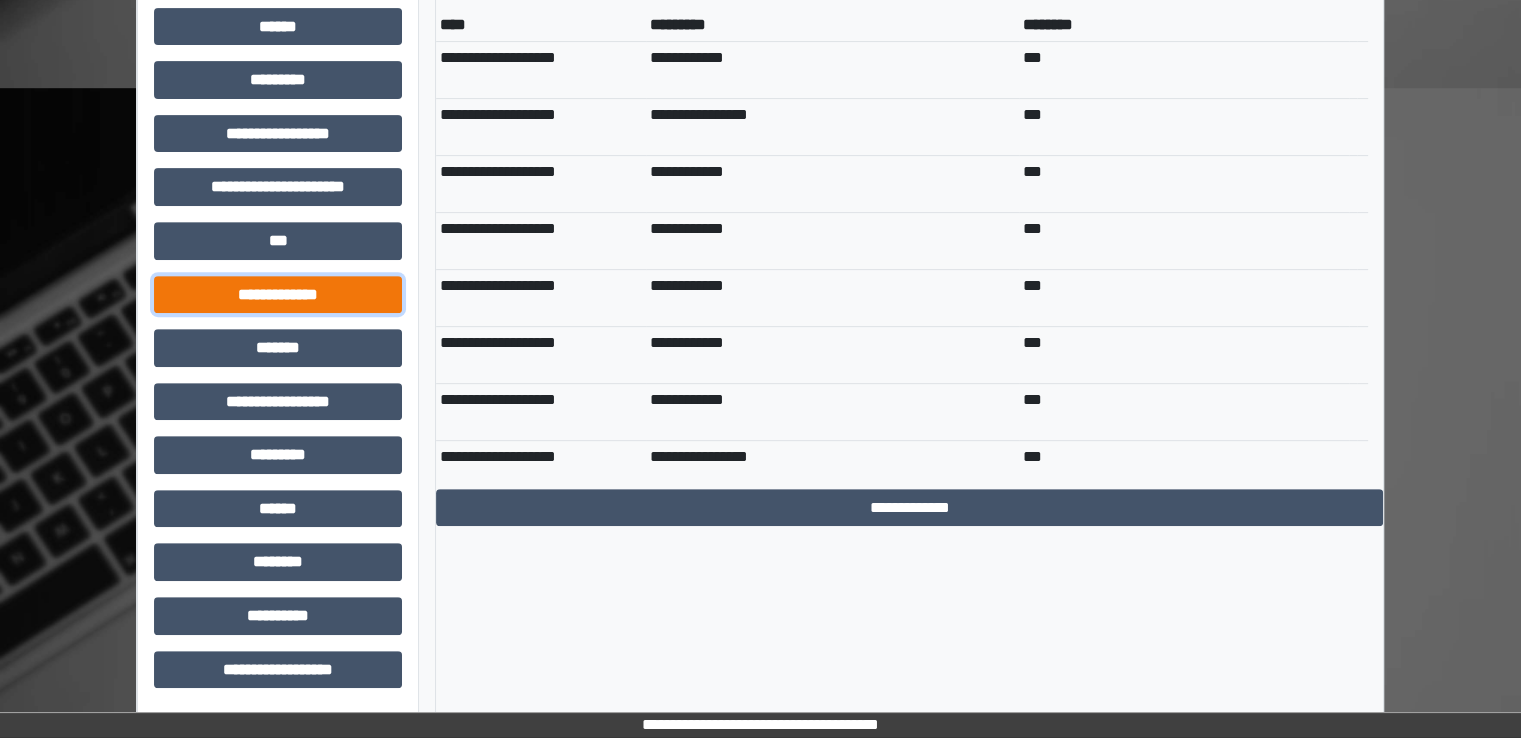 click on "**********" at bounding box center (278, 295) 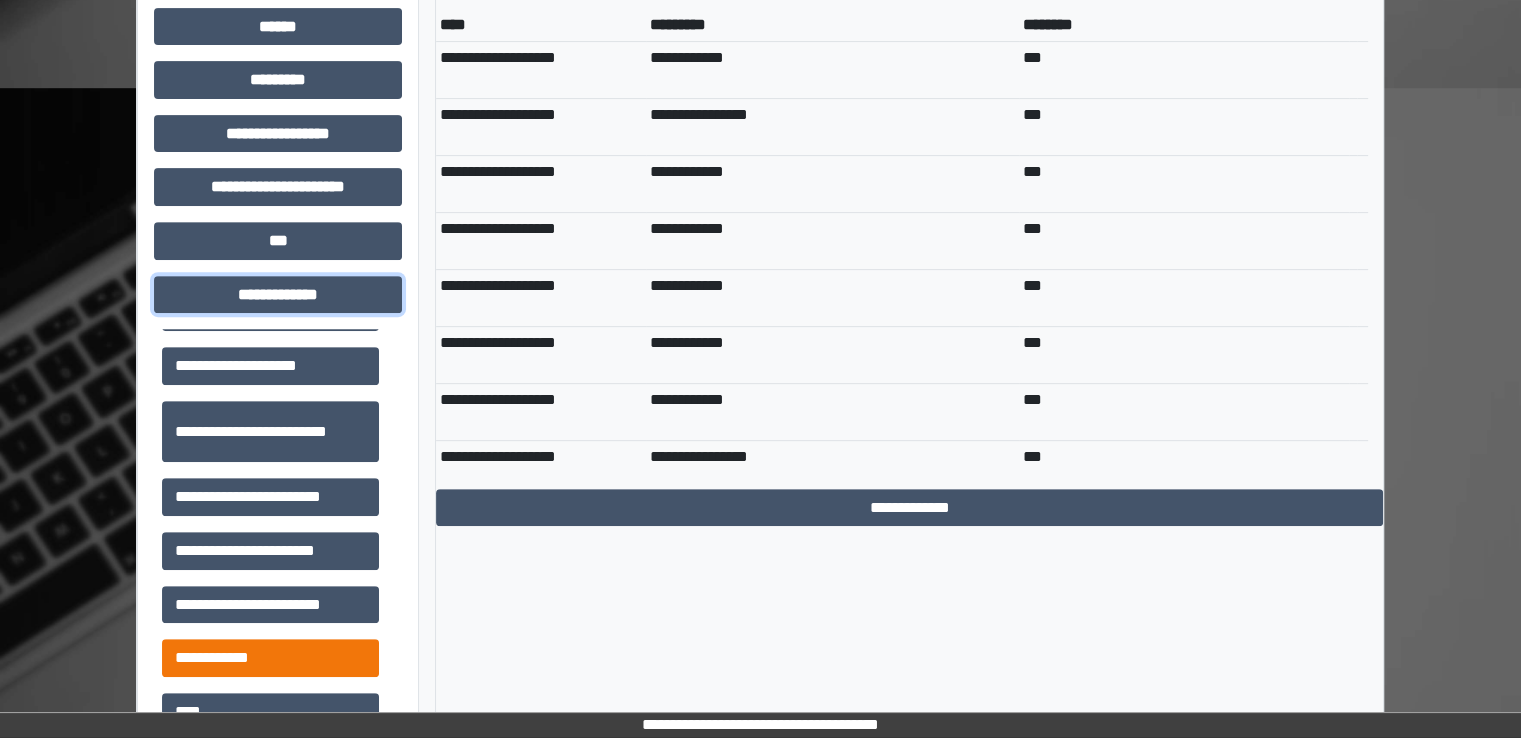 scroll, scrollTop: 700, scrollLeft: 0, axis: vertical 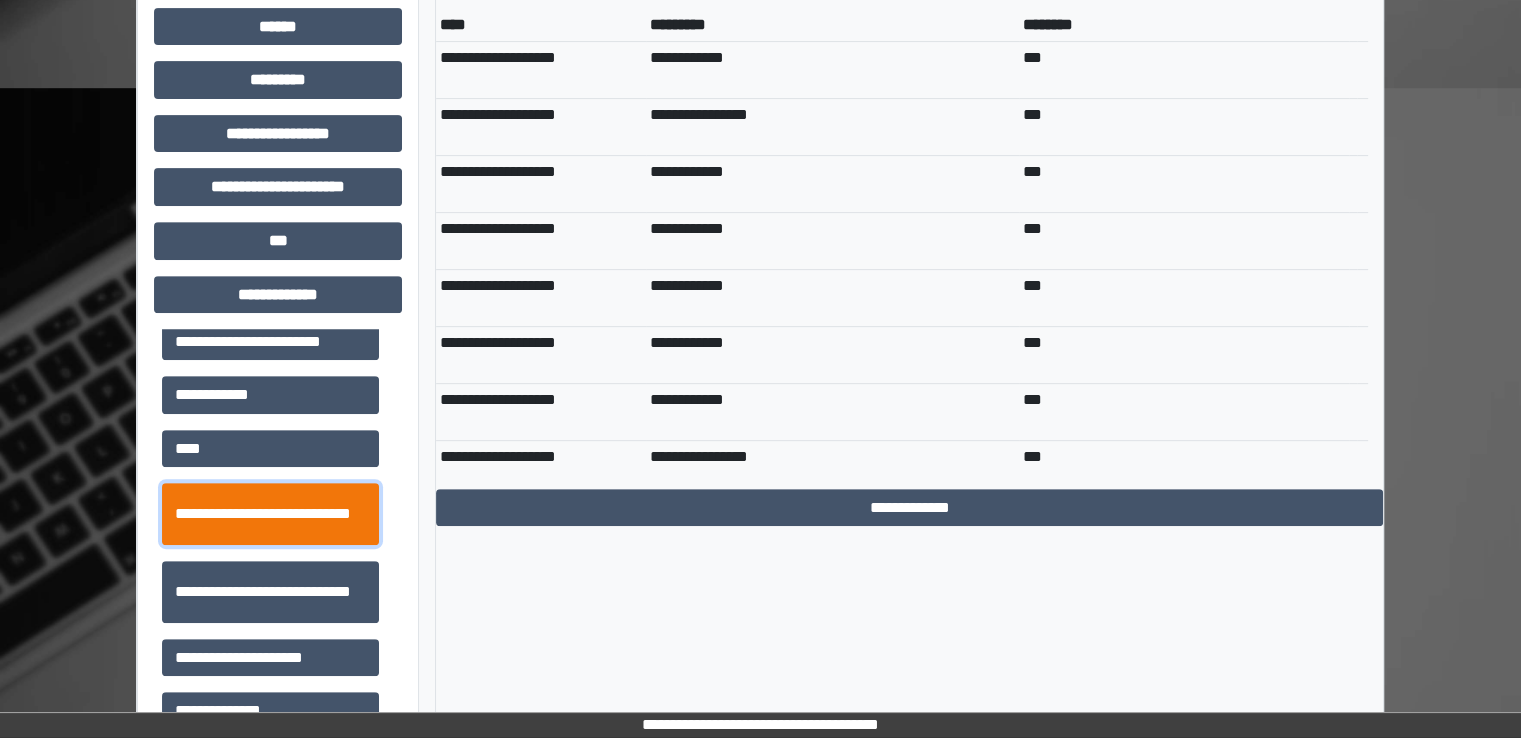 click on "**********" at bounding box center (270, 514) 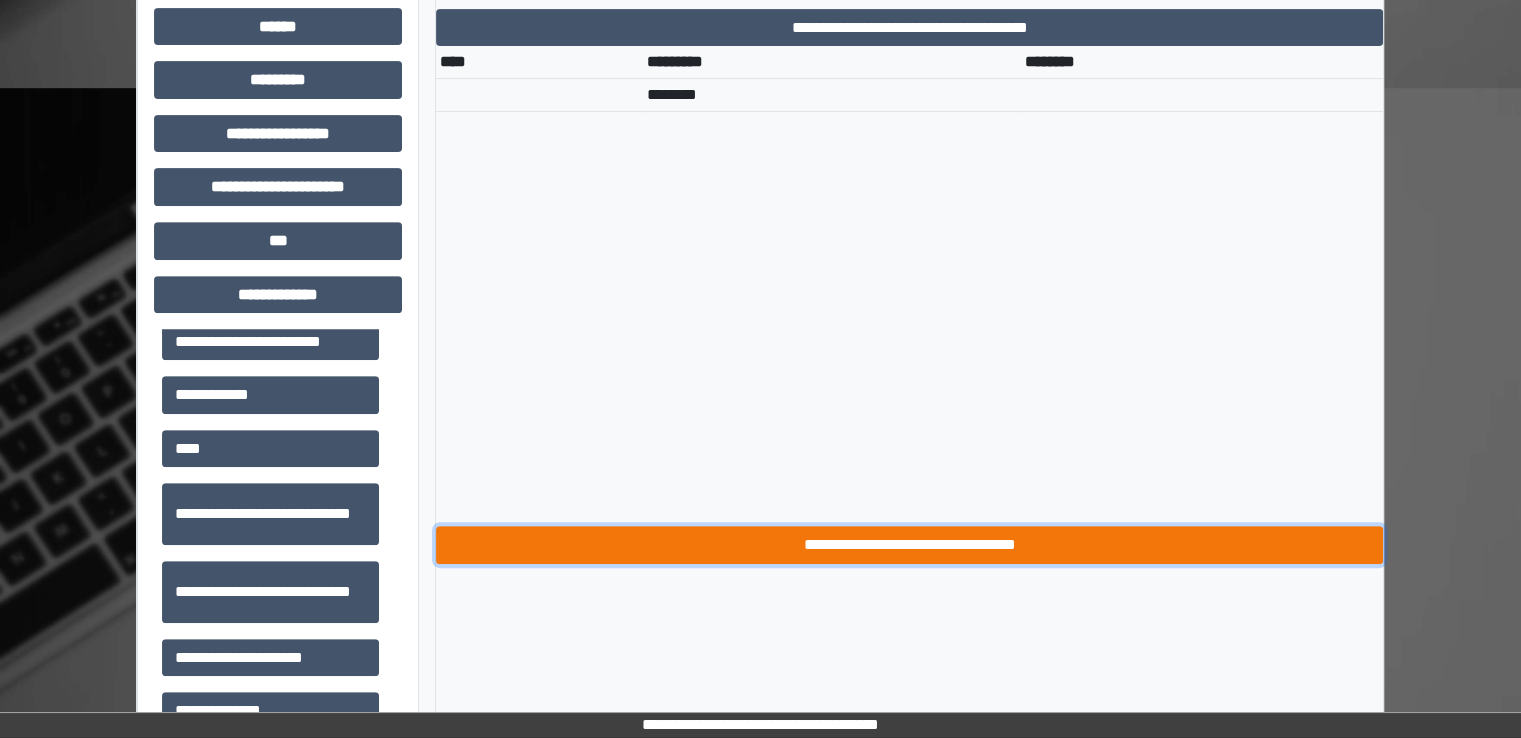 click on "**********" at bounding box center [909, 545] 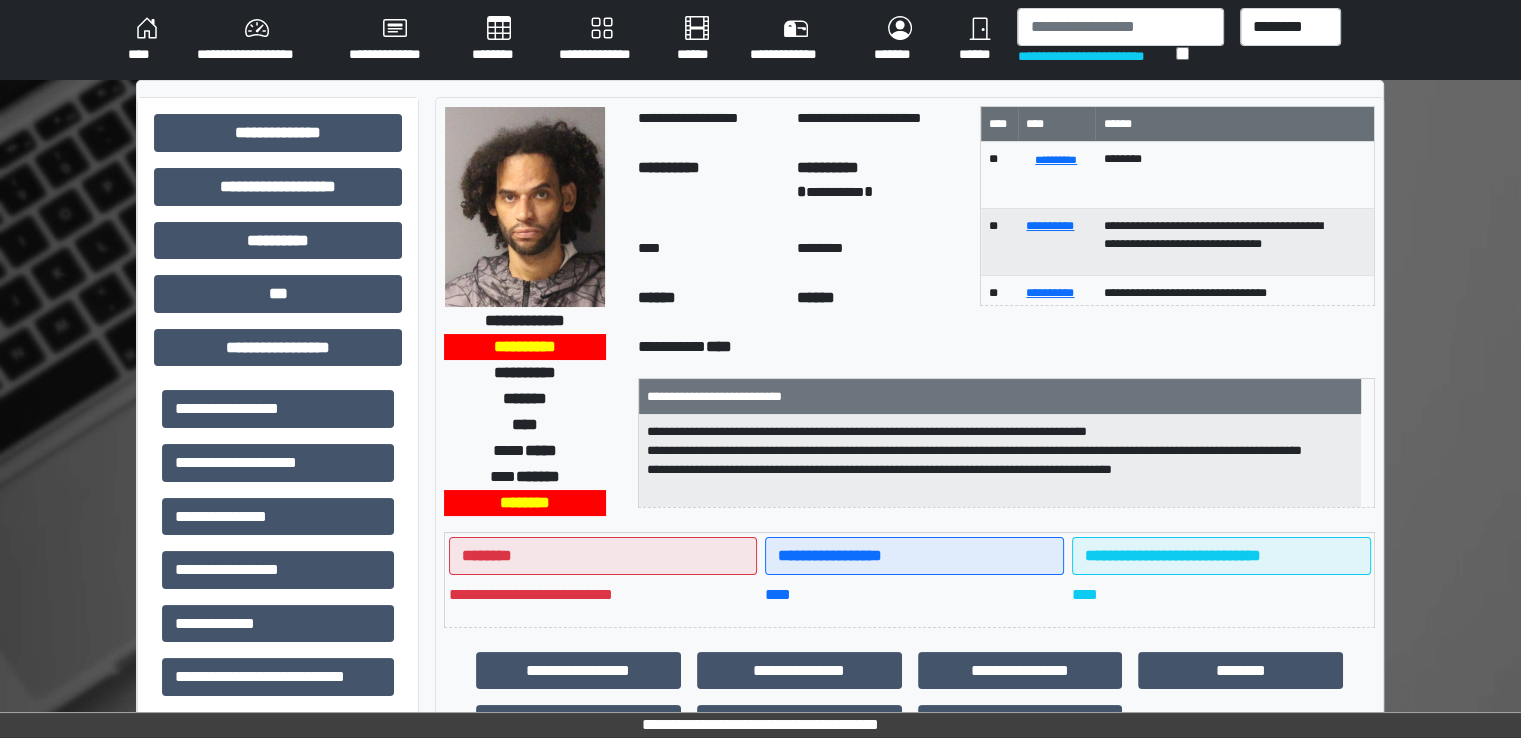 click on "********" at bounding box center (499, 40) 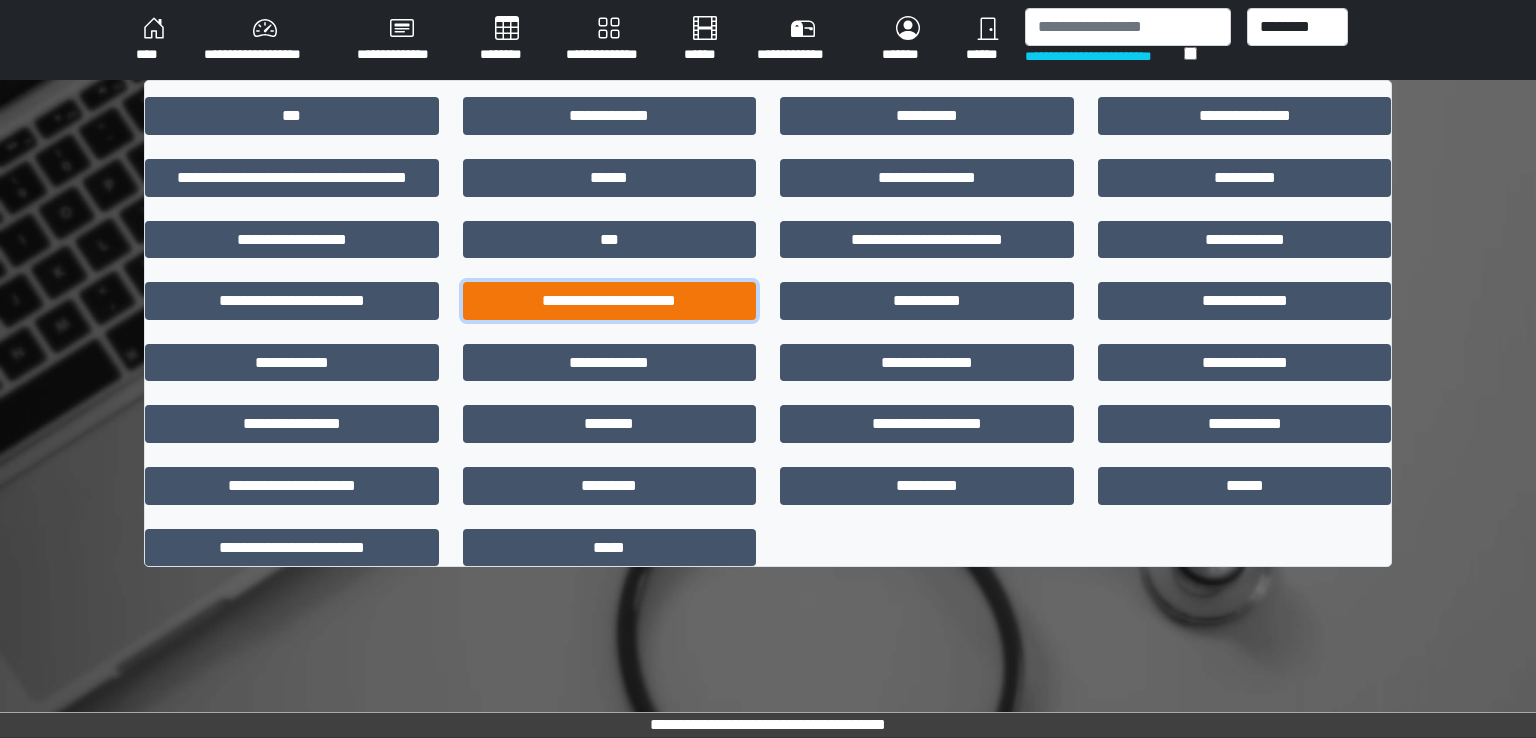 click on "**********" at bounding box center [610, 301] 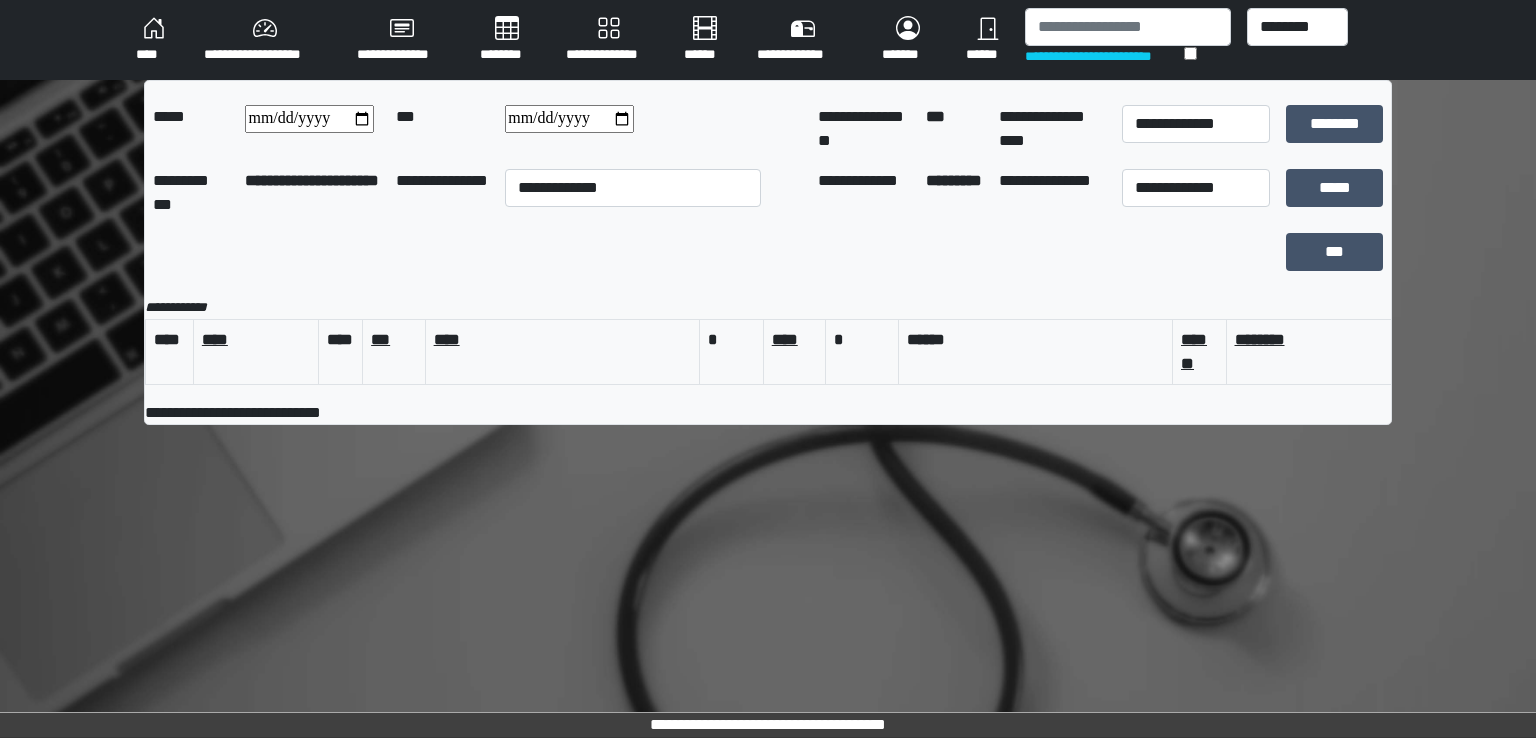 click on "********" at bounding box center (507, 40) 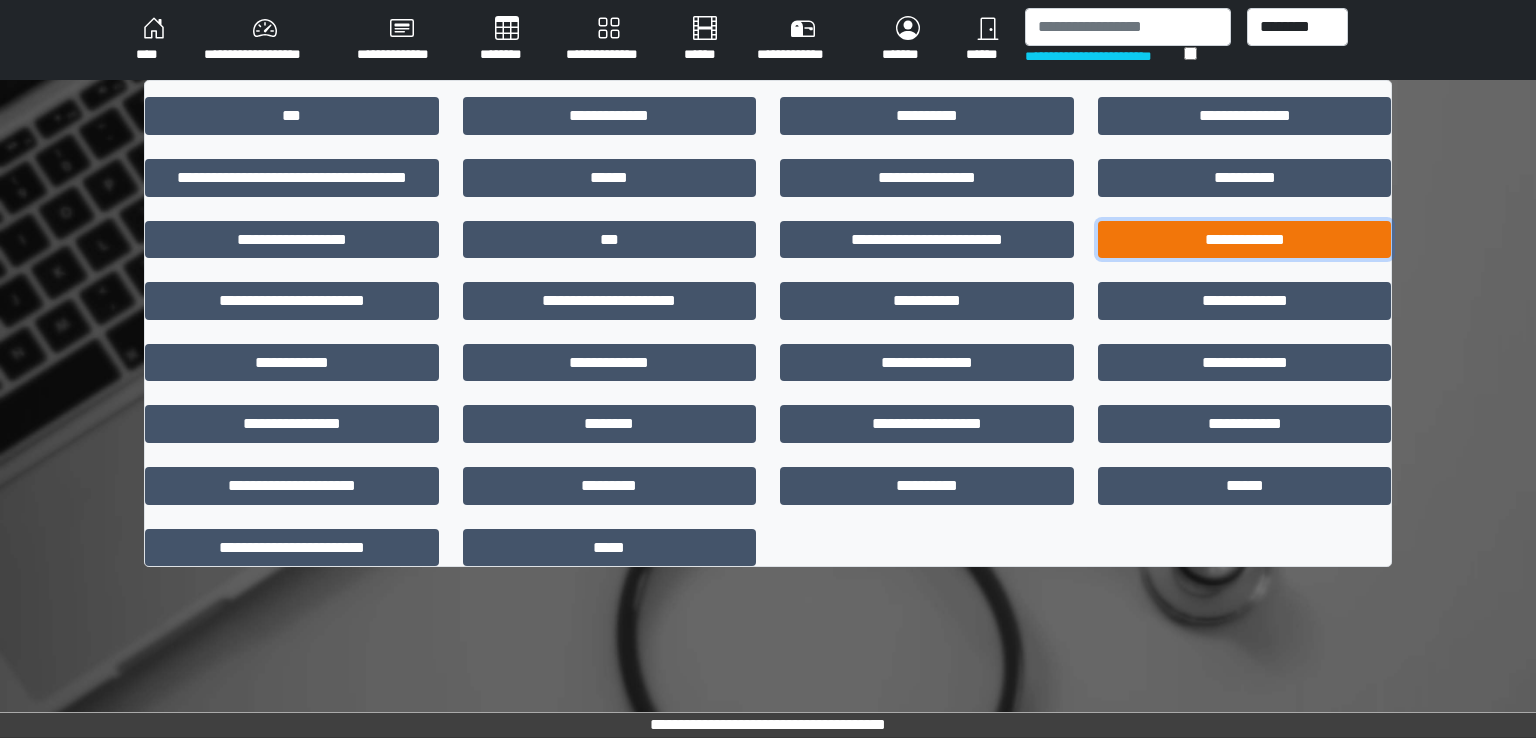 click on "**********" at bounding box center [1245, 240] 